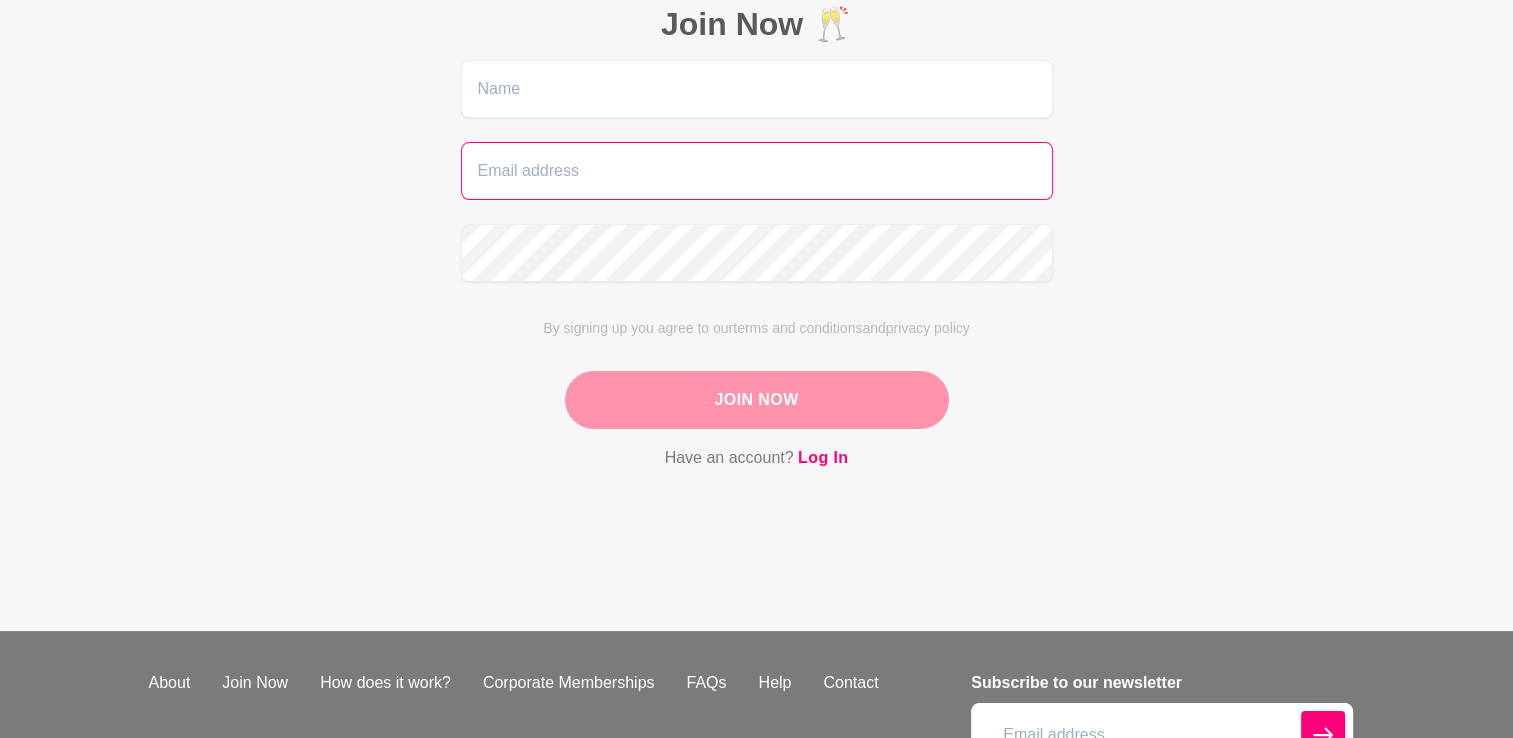 scroll, scrollTop: 327, scrollLeft: 0, axis: vertical 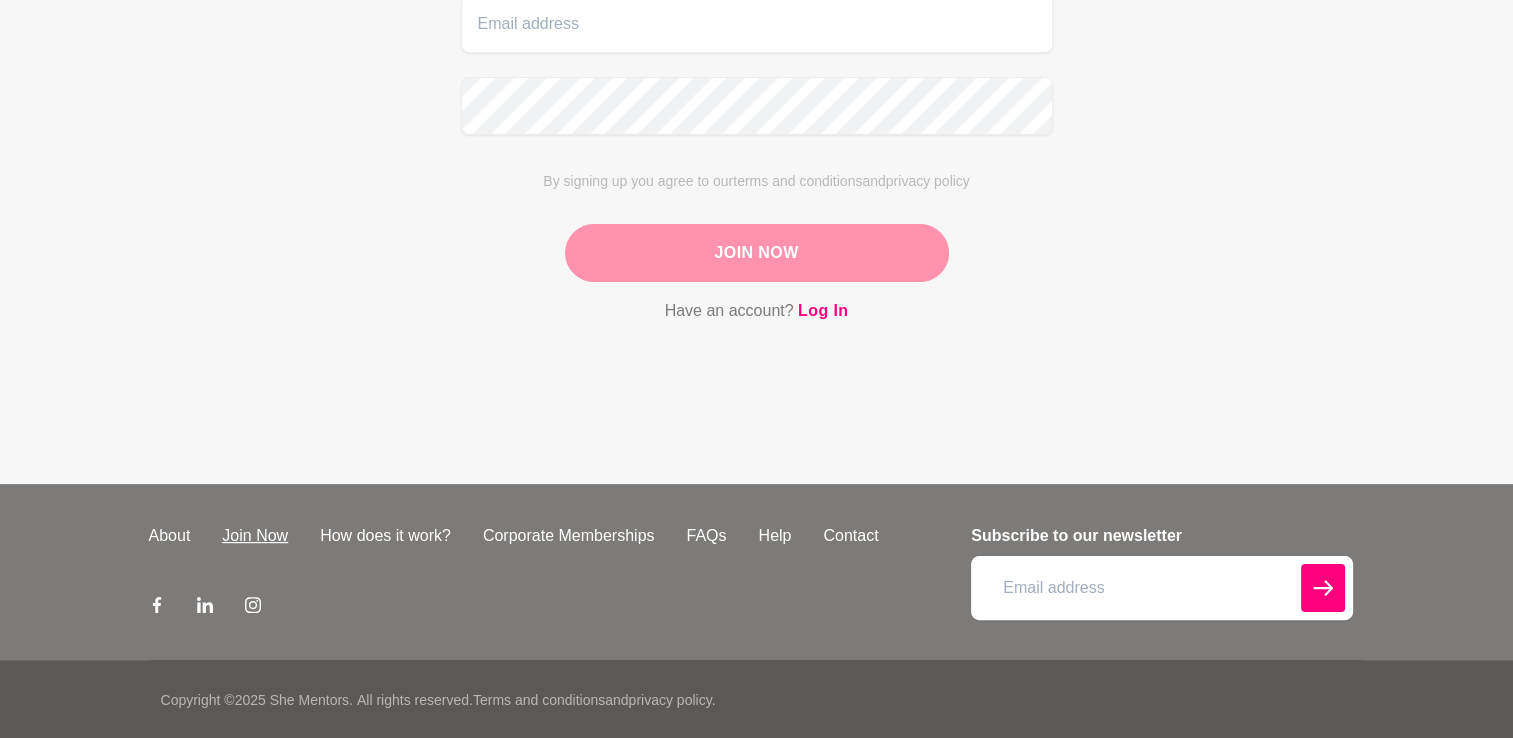 click on "Join Now" at bounding box center [255, 536] 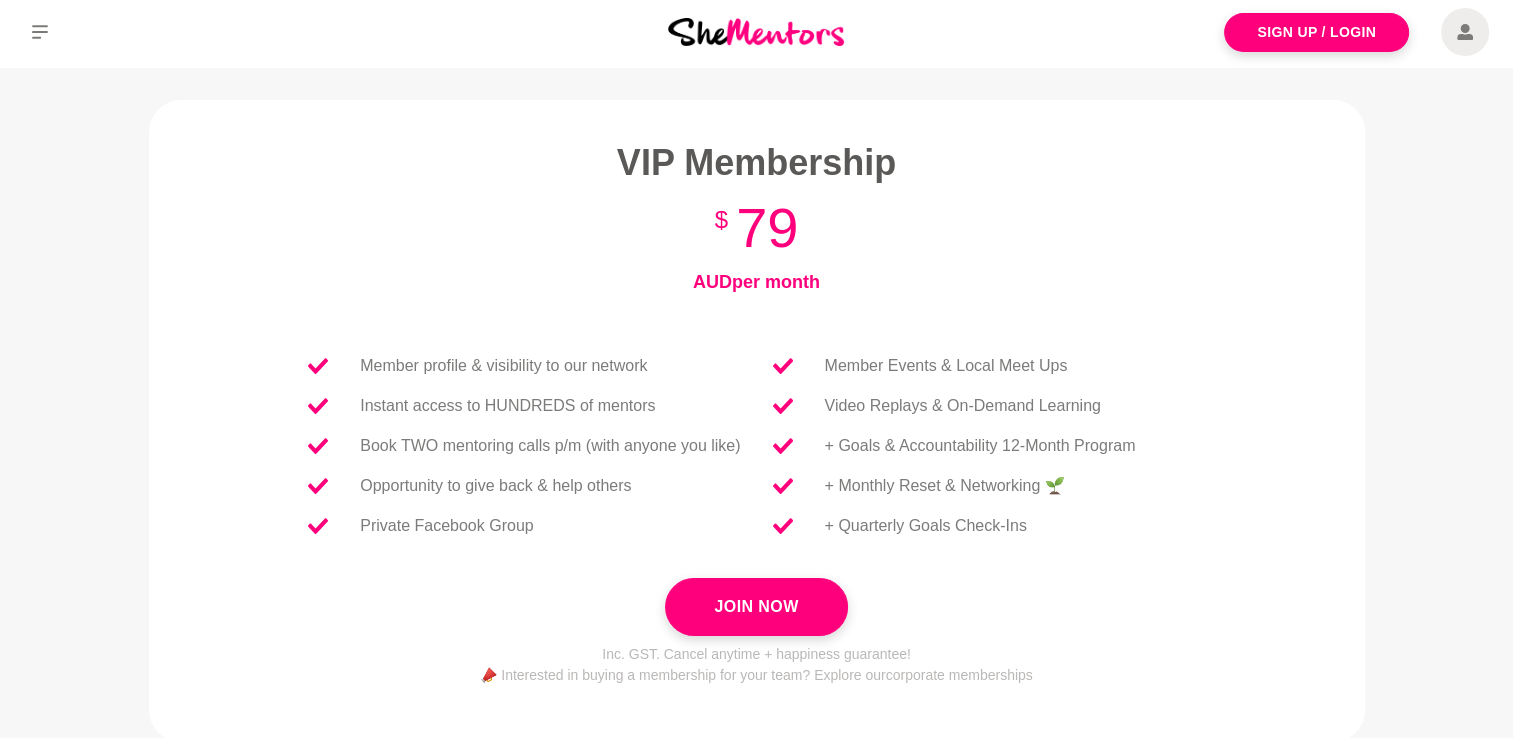 scroll, scrollTop: 0, scrollLeft: 0, axis: both 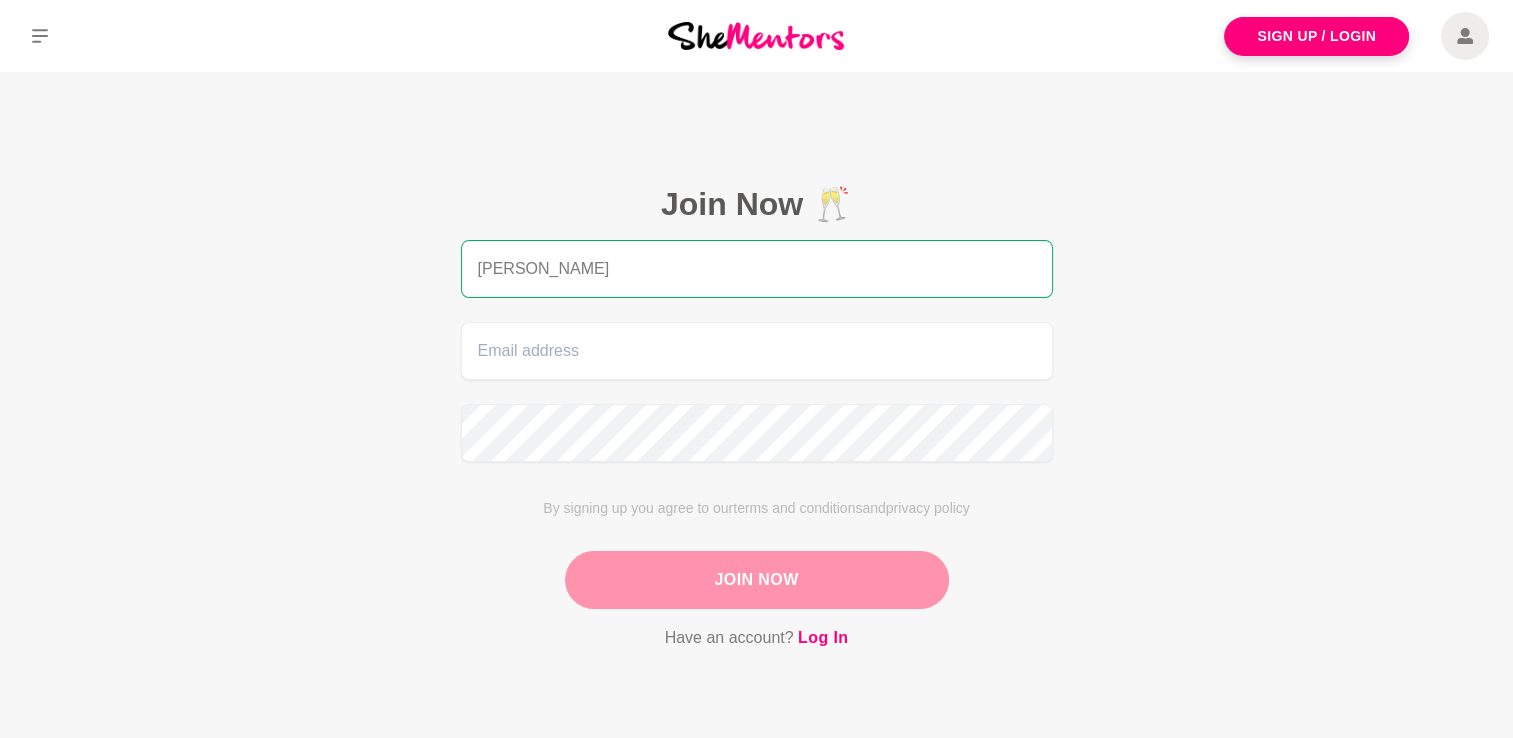 type on "[PERSON_NAME]" 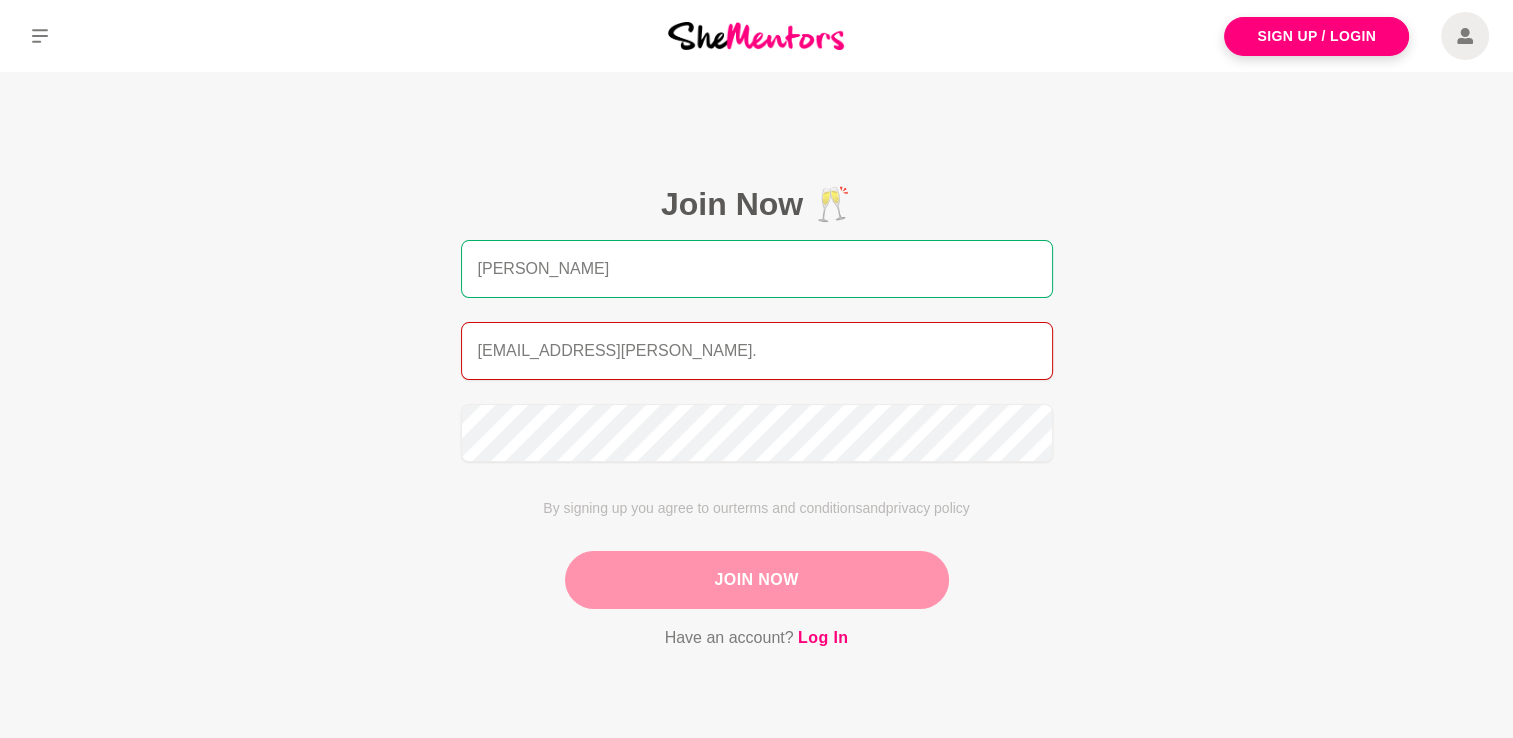 type on "emma.rapadas@gmail.com" 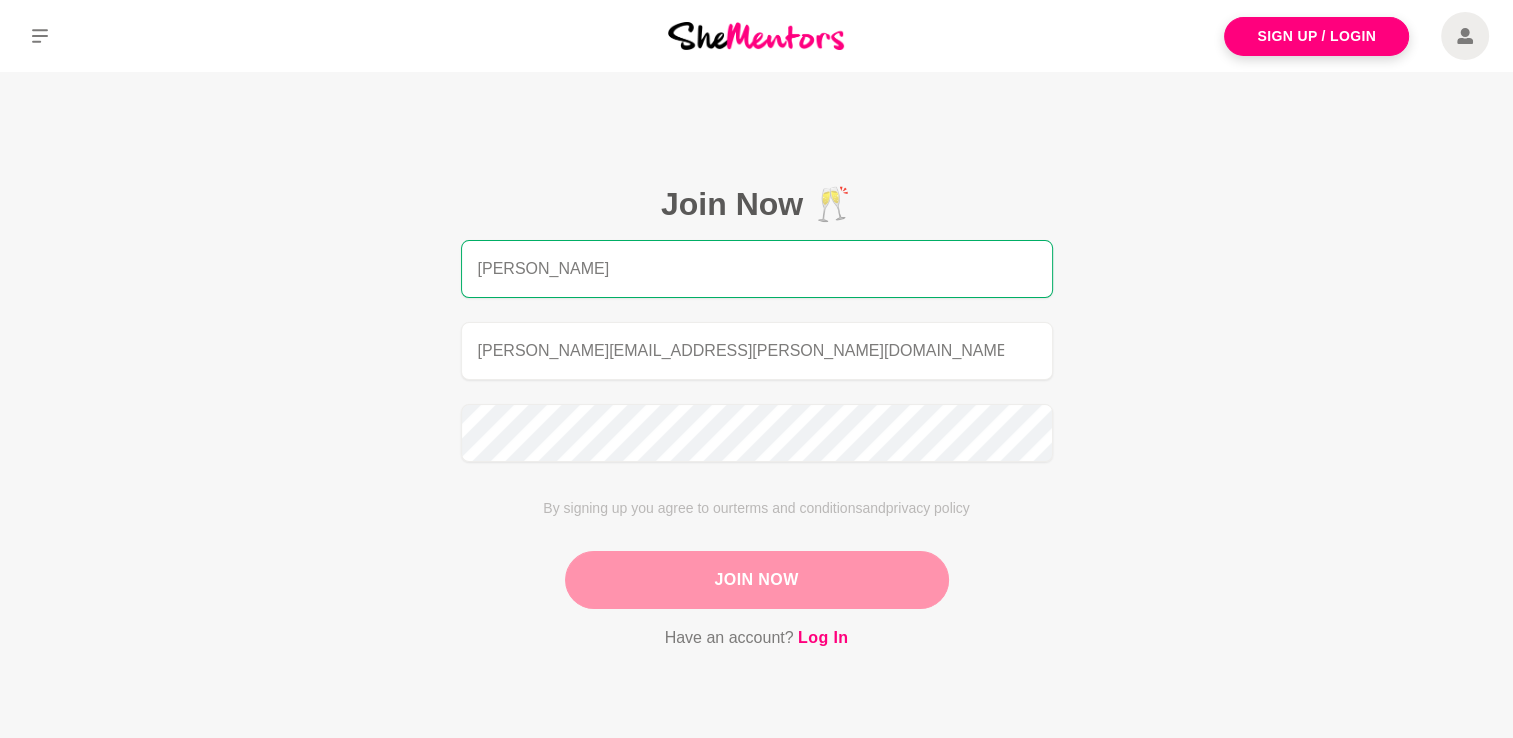 click on "Join Now" at bounding box center [757, 580] 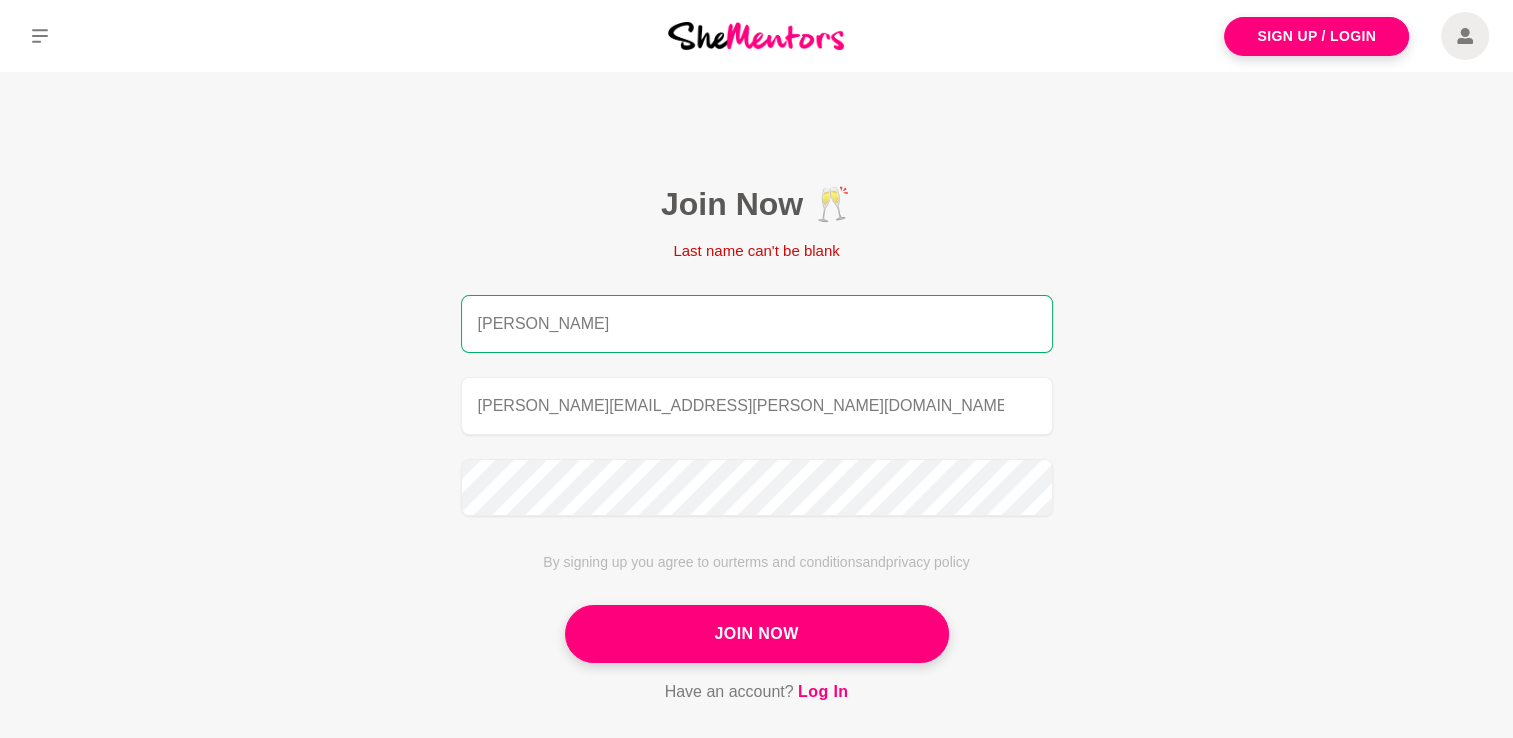 click on "Emma" at bounding box center [757, 324] 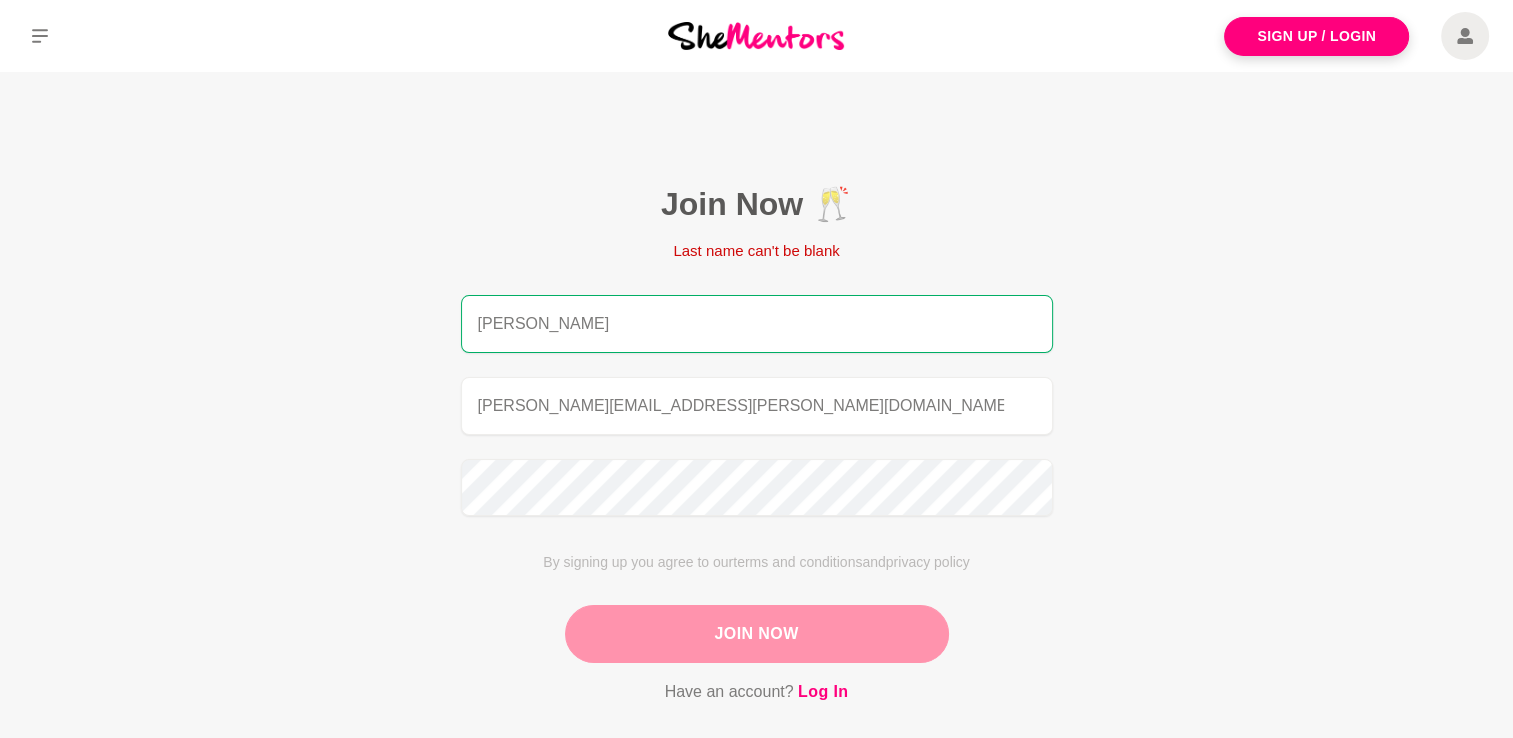 click on "Join Now" at bounding box center [757, 634] 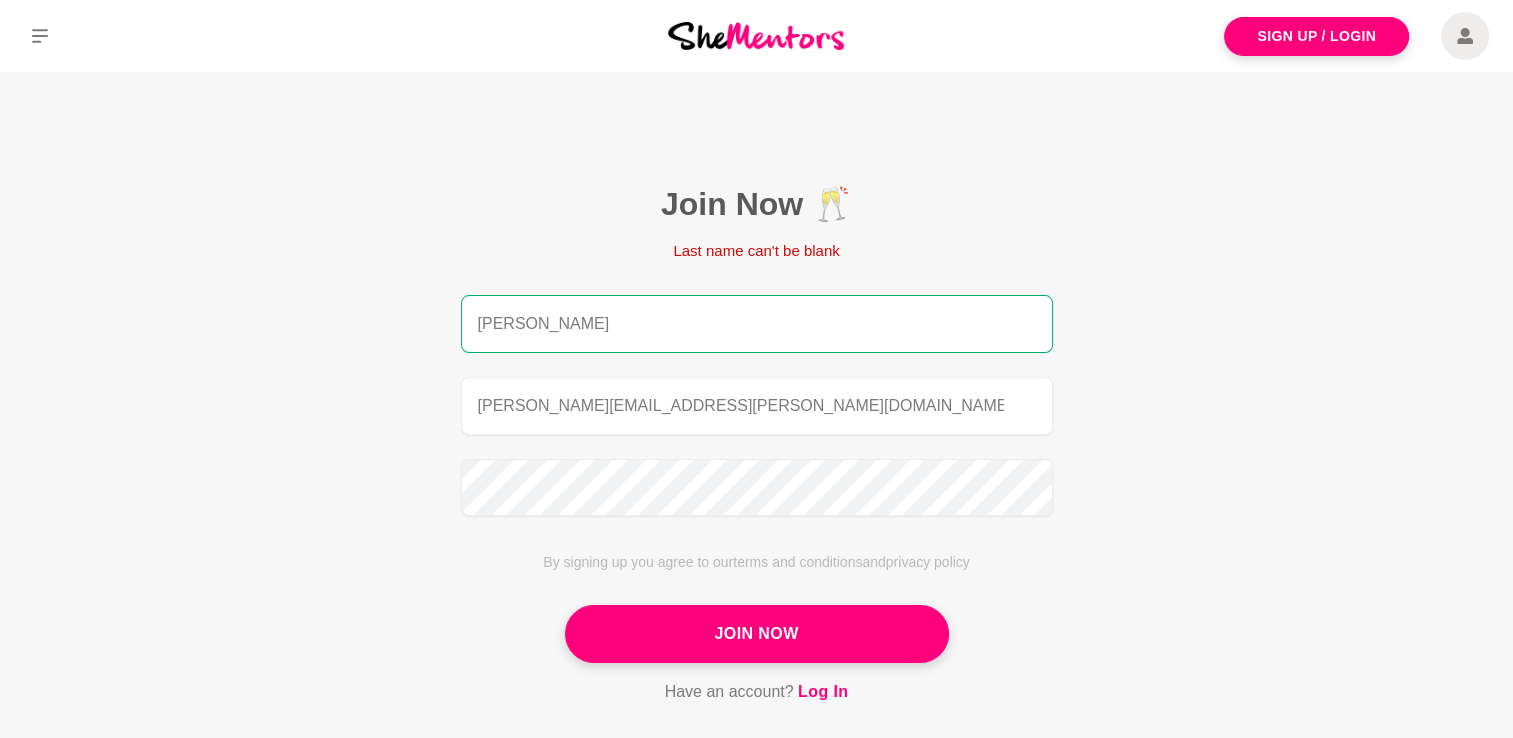 click on "Emma" at bounding box center (757, 324) 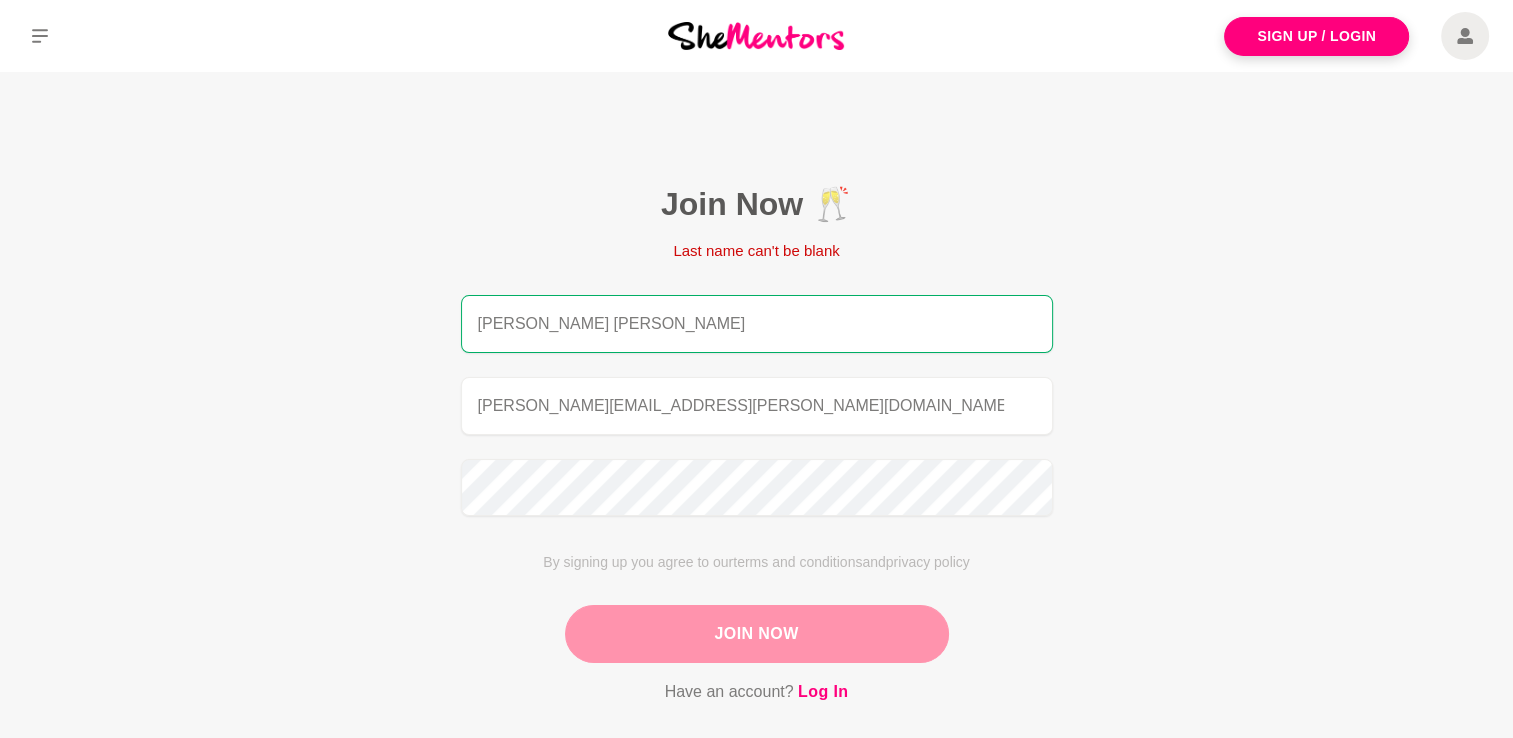 type on "[PERSON_NAME] [PERSON_NAME]" 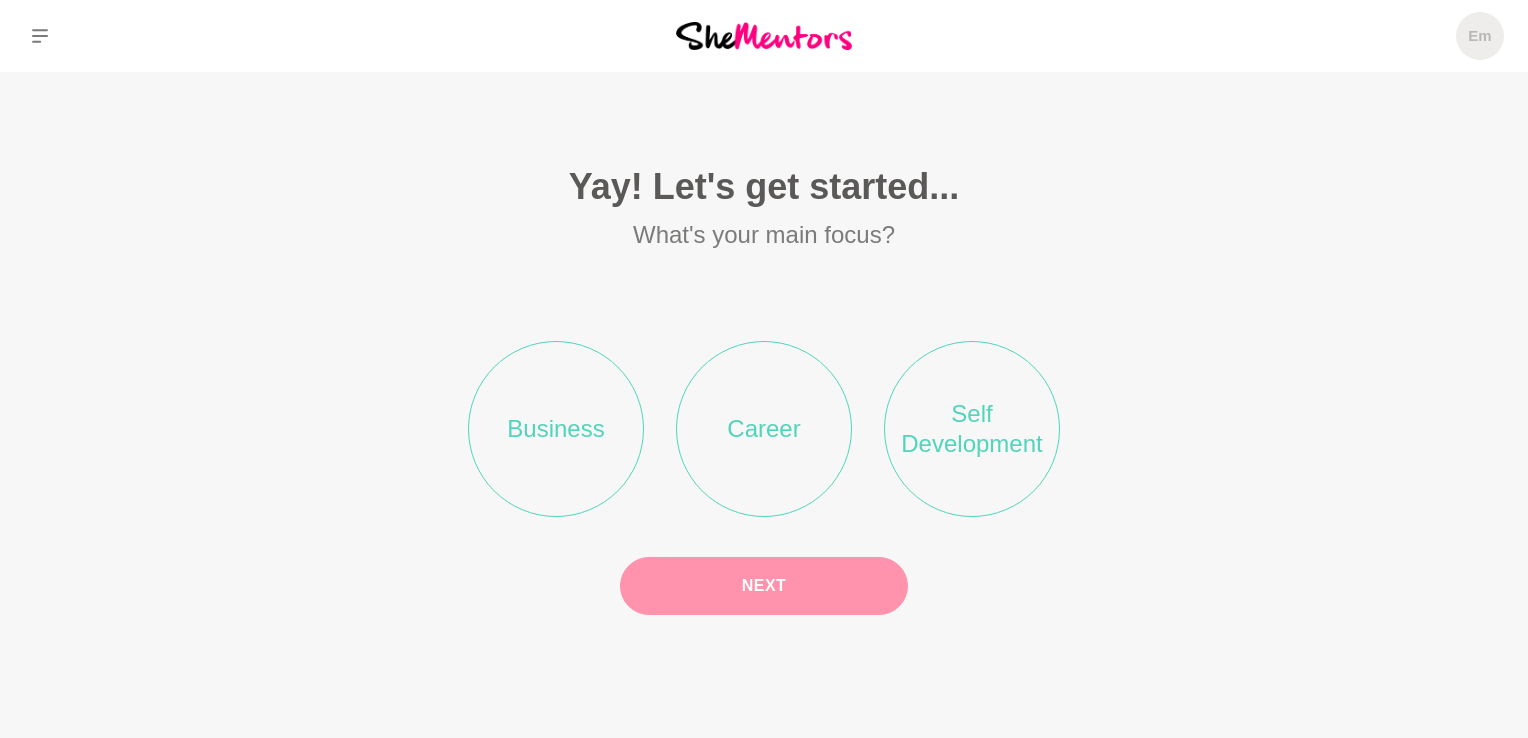 click on "Career" at bounding box center [764, 429] 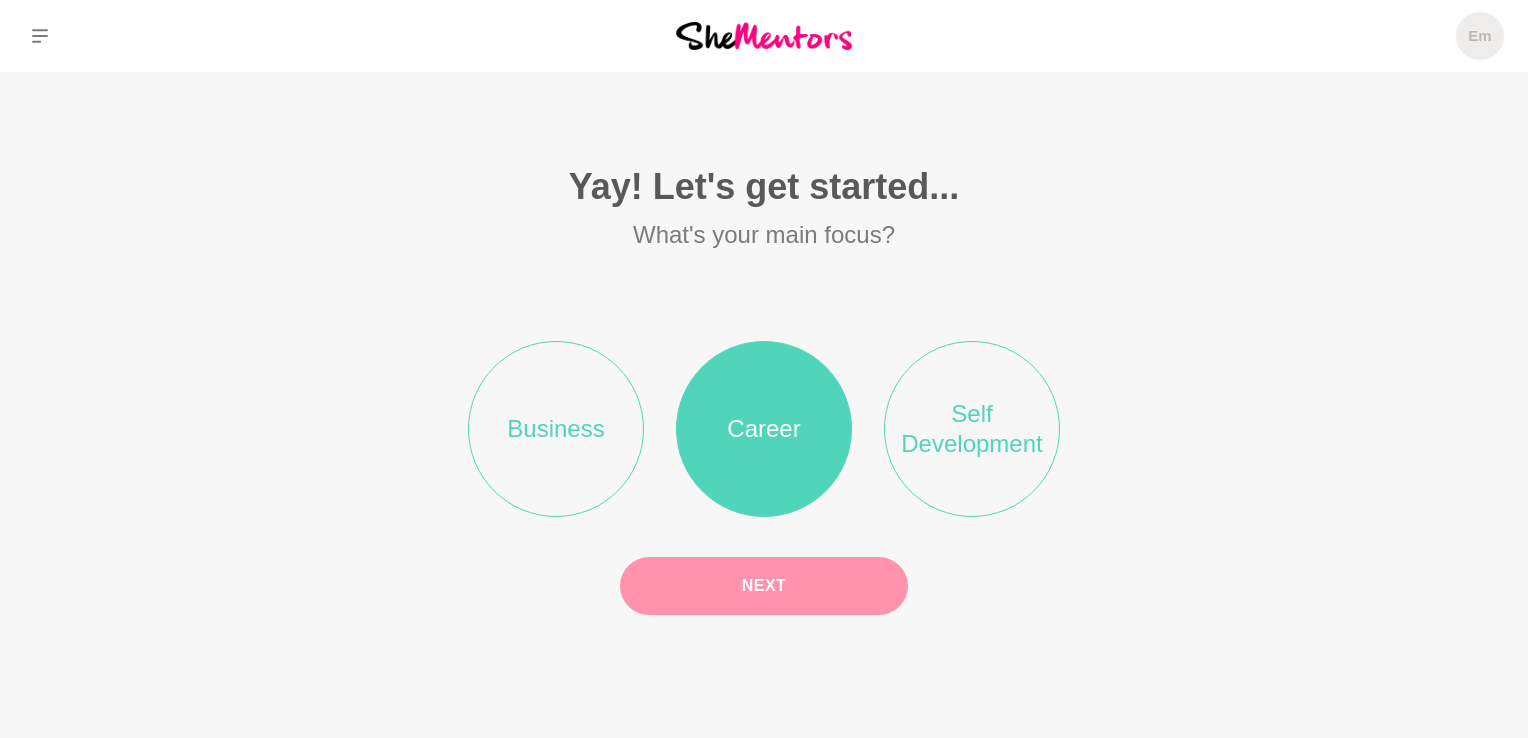 click on "Next" at bounding box center [764, 586] 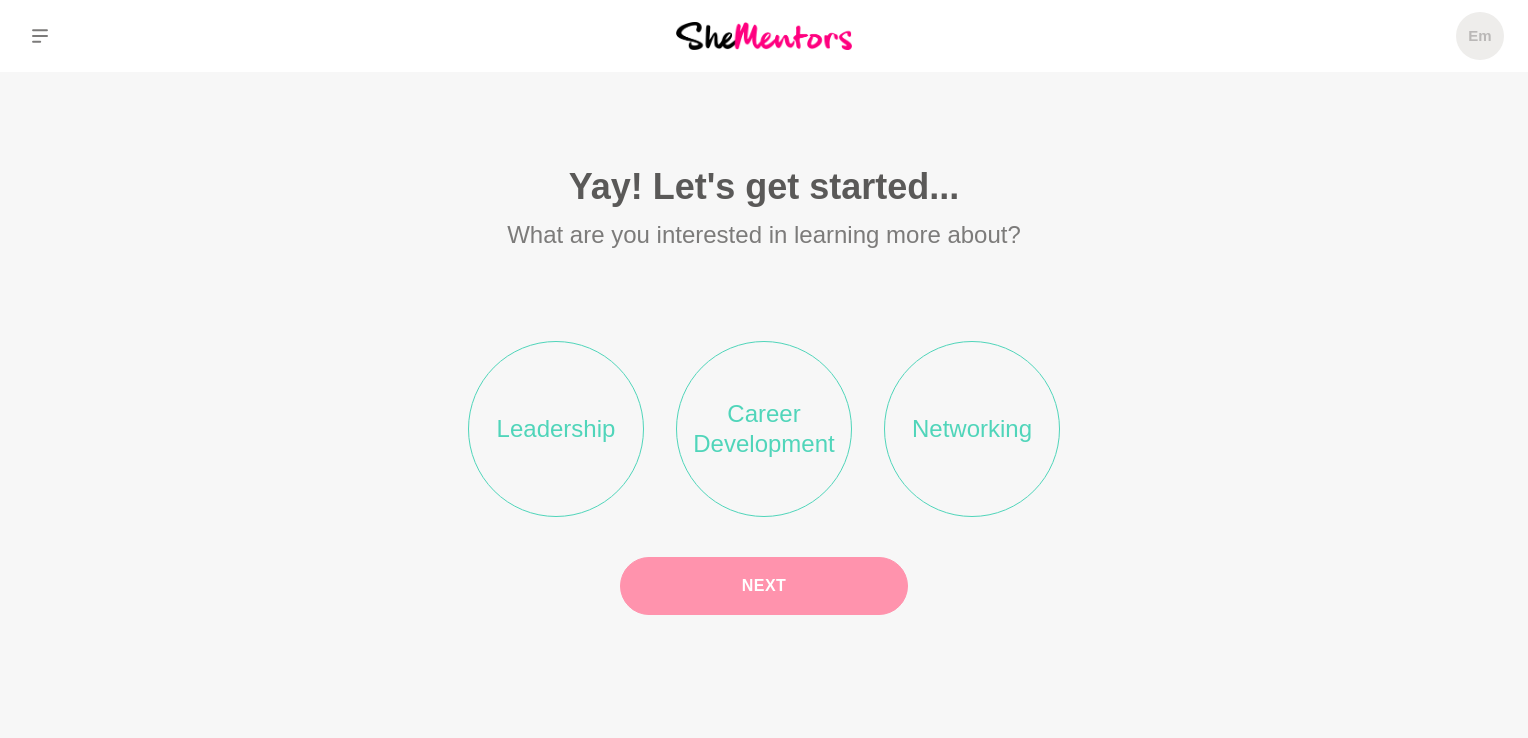 click on "Networking" at bounding box center [972, 429] 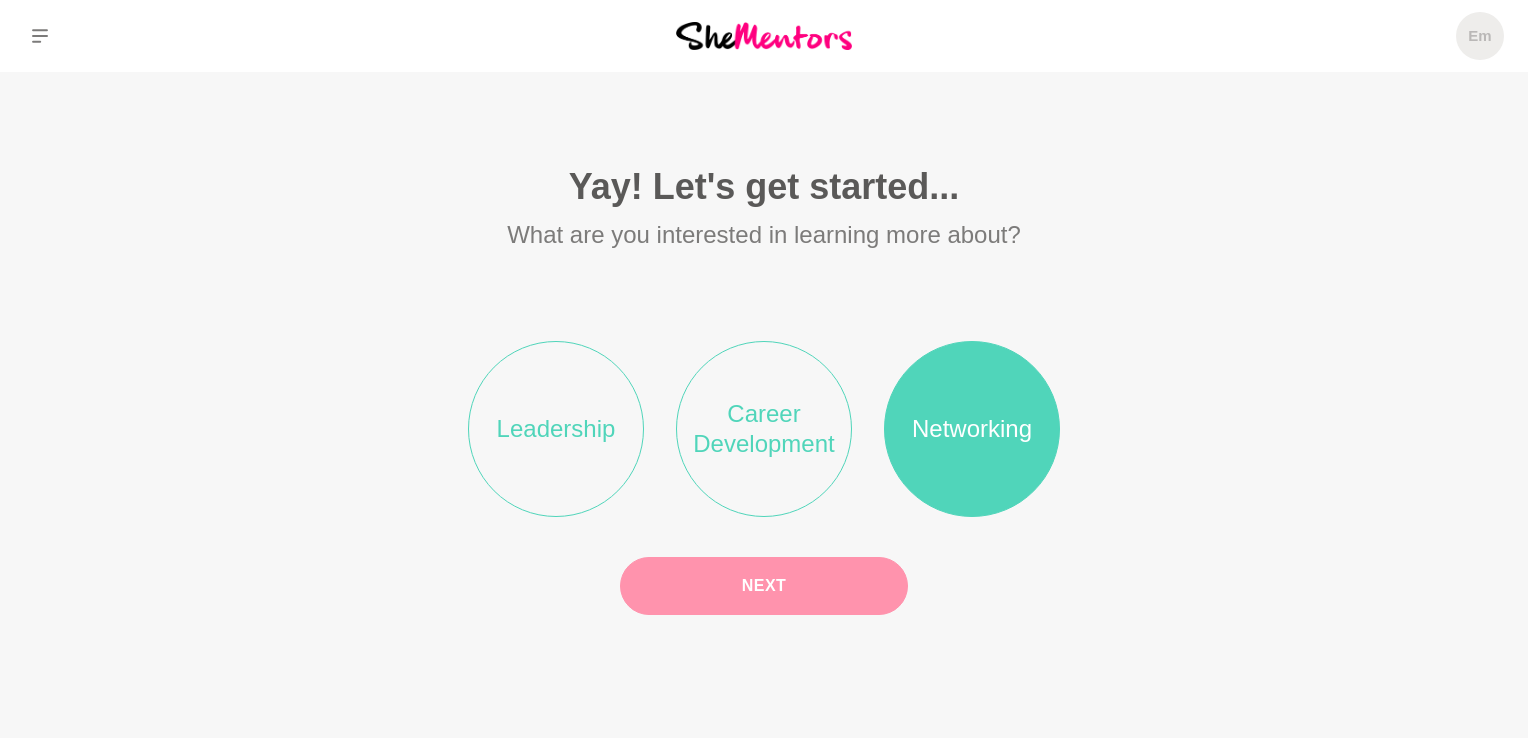 click on "Next" at bounding box center (764, 586) 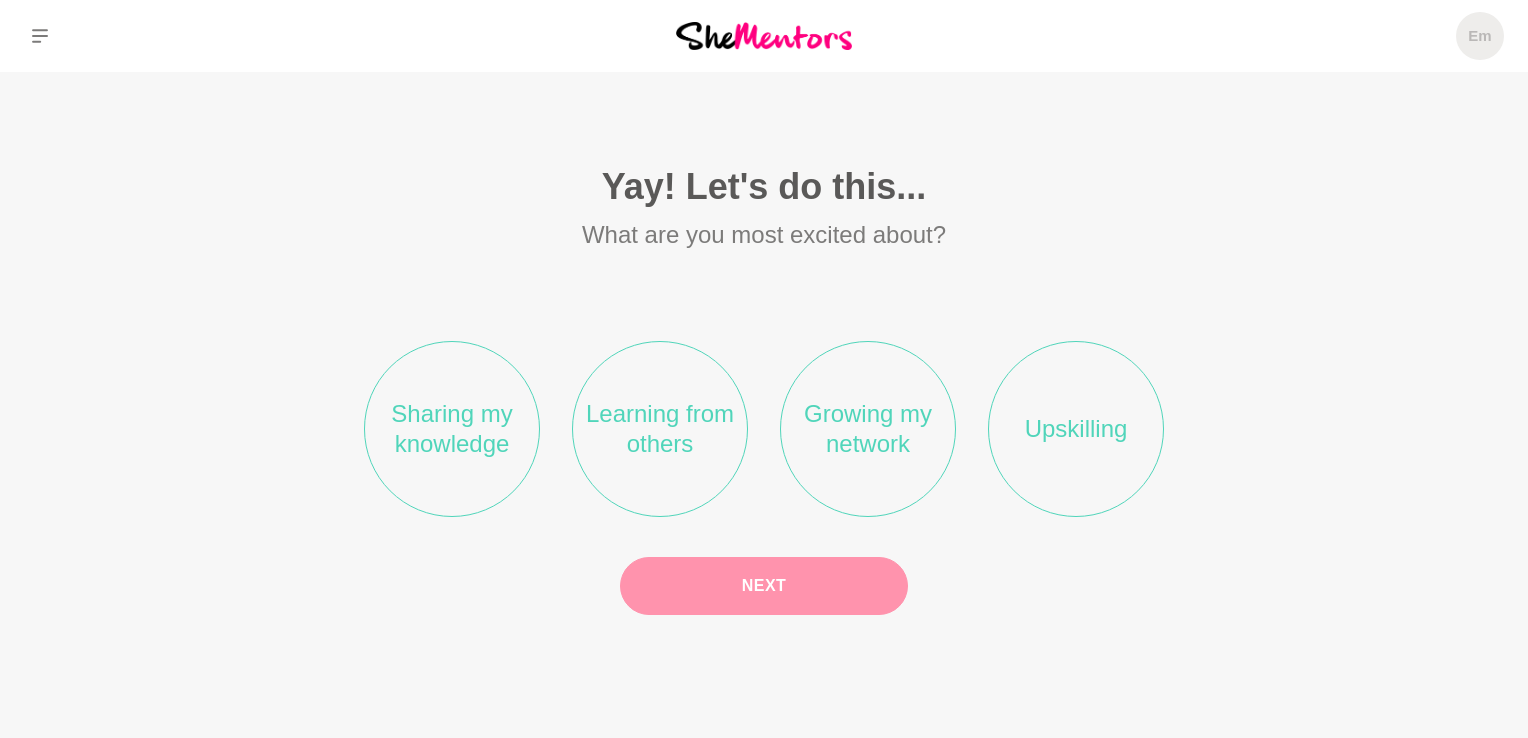 click on "Upskilling" at bounding box center [1076, 429] 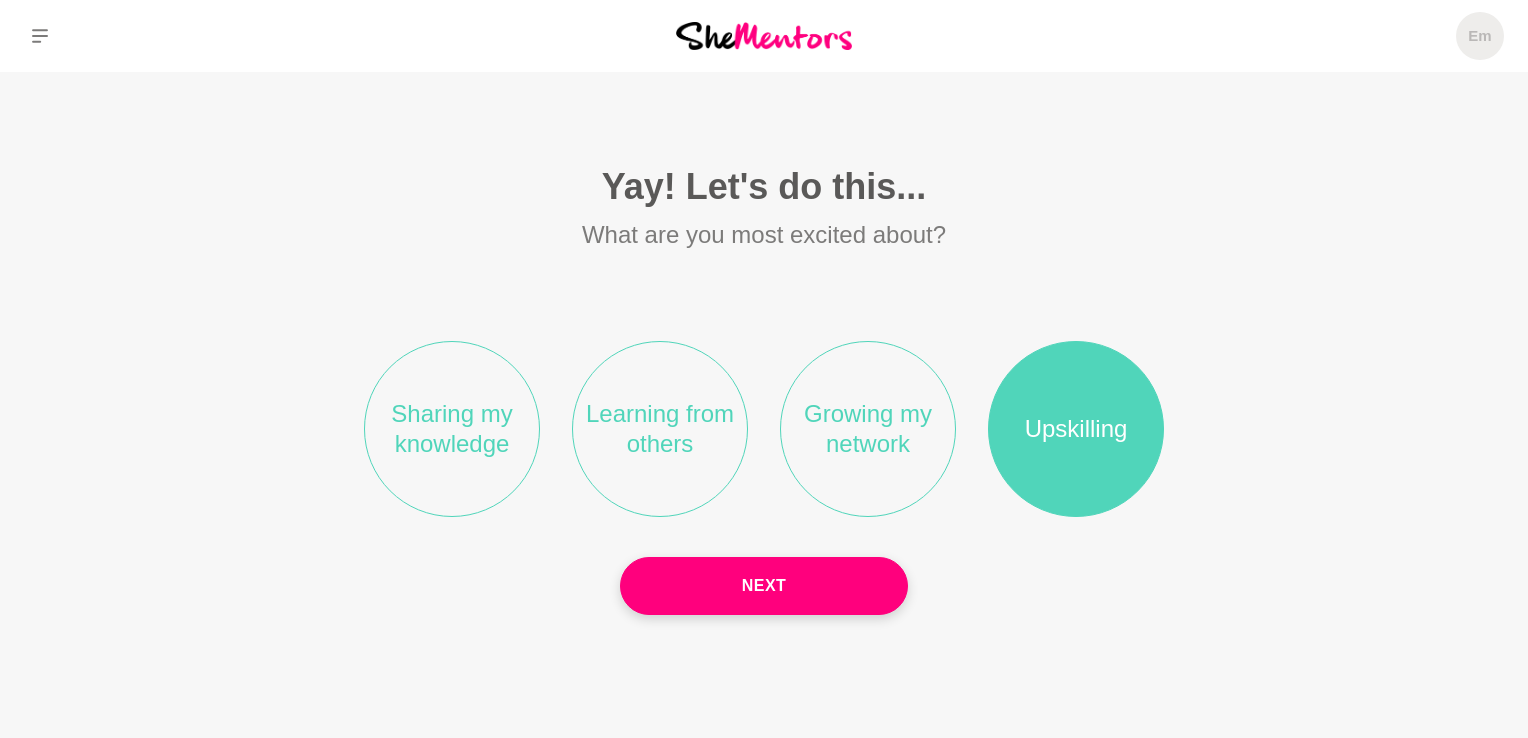 click on "Sharing my knowledge" at bounding box center (452, 429) 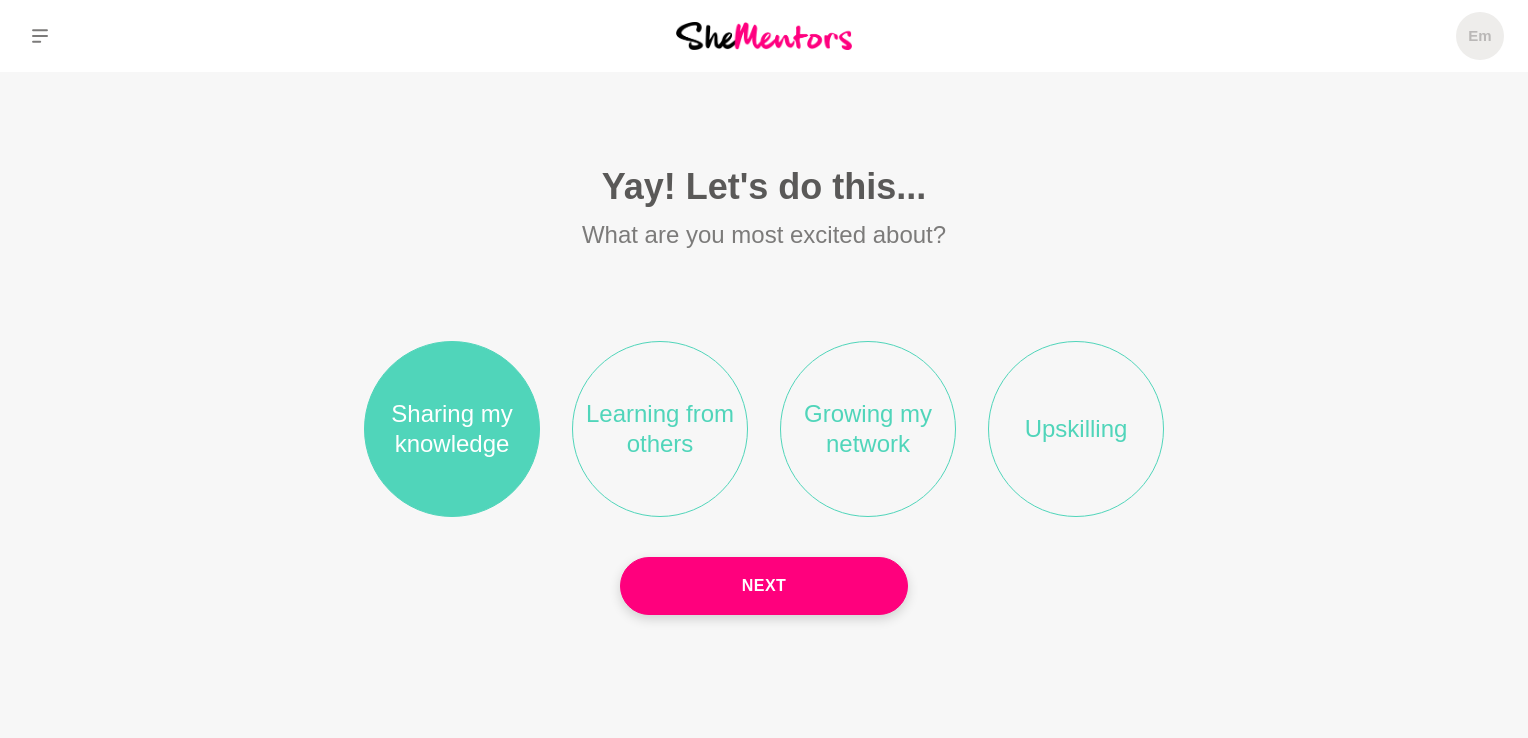 click on "Upskilling" at bounding box center [1076, 429] 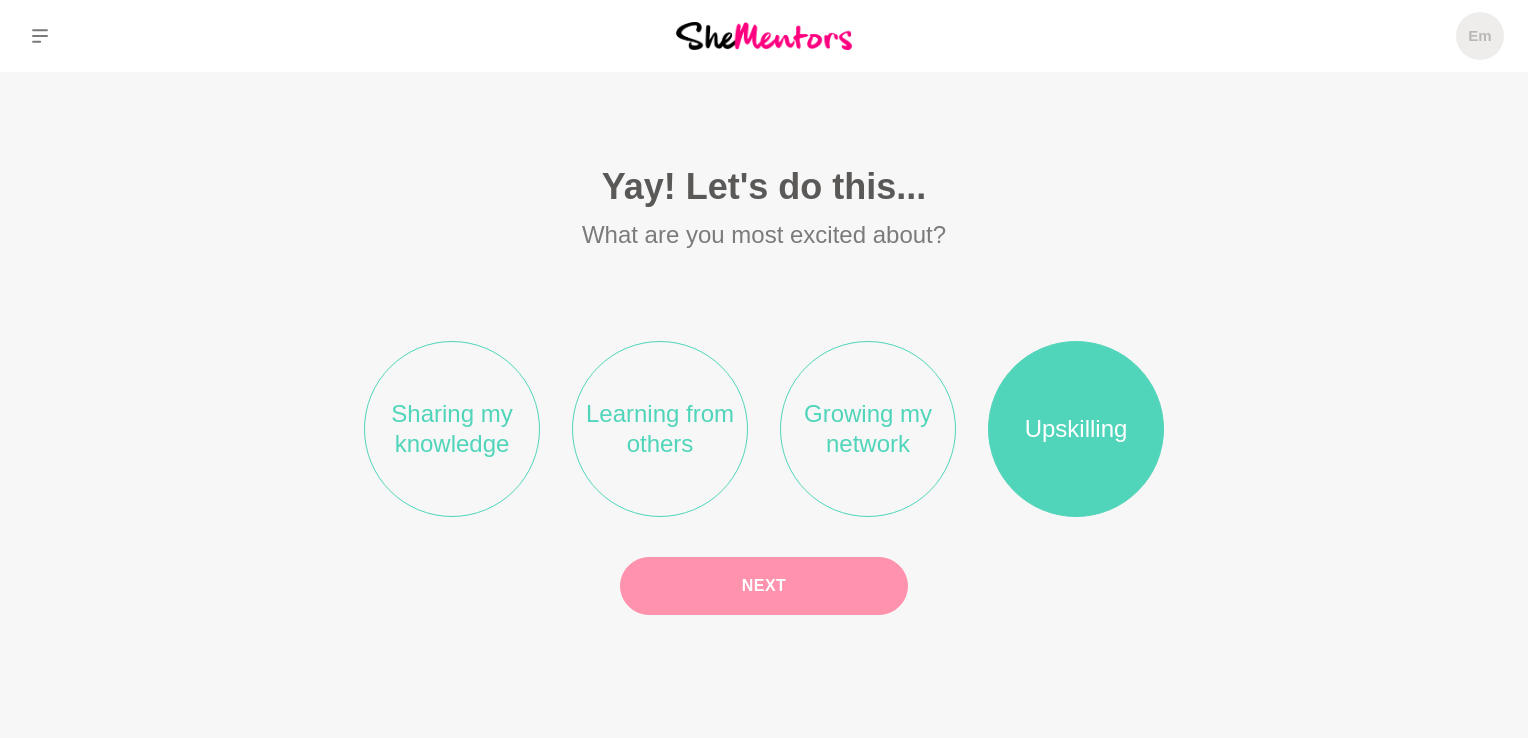 click on "Next" at bounding box center (764, 586) 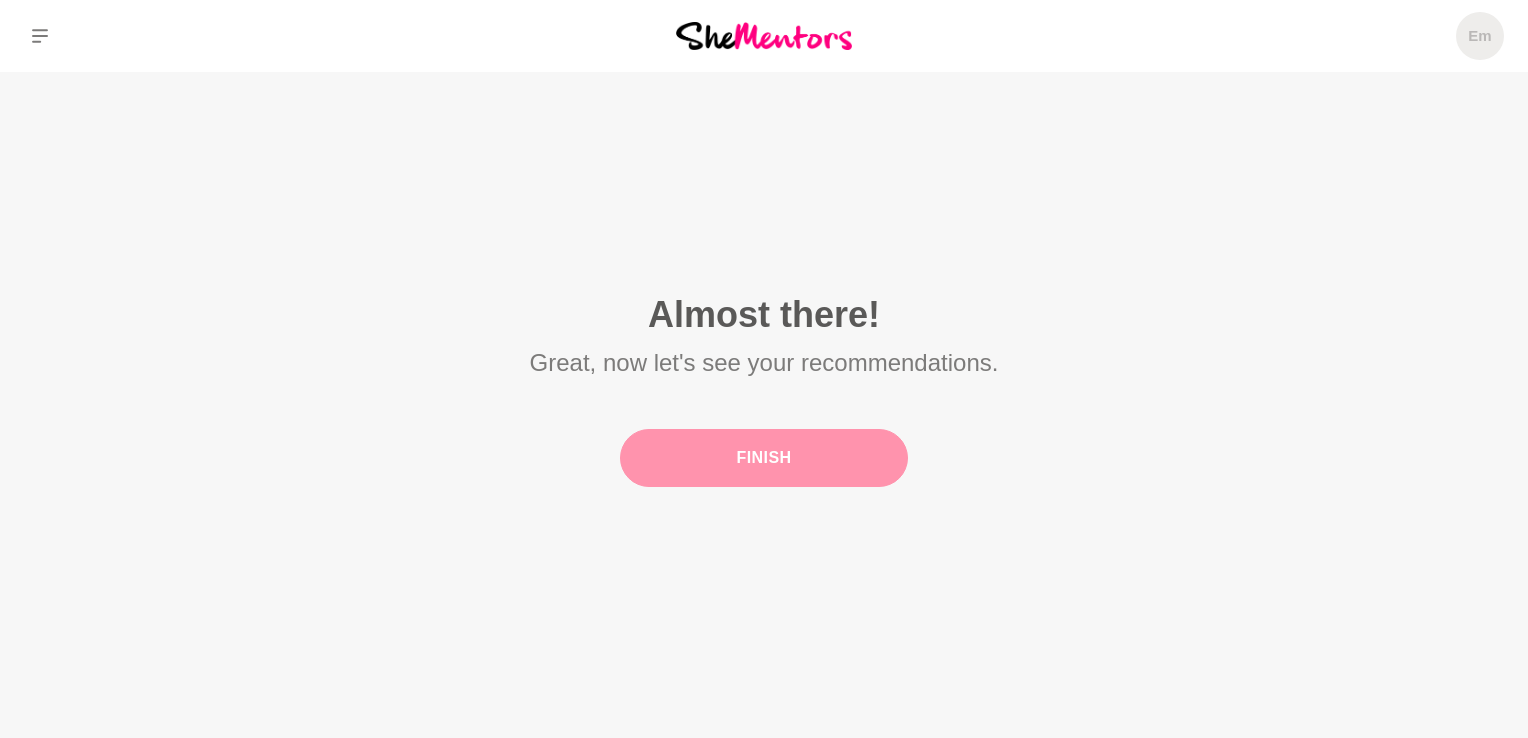 click on "Finish" at bounding box center [764, 458] 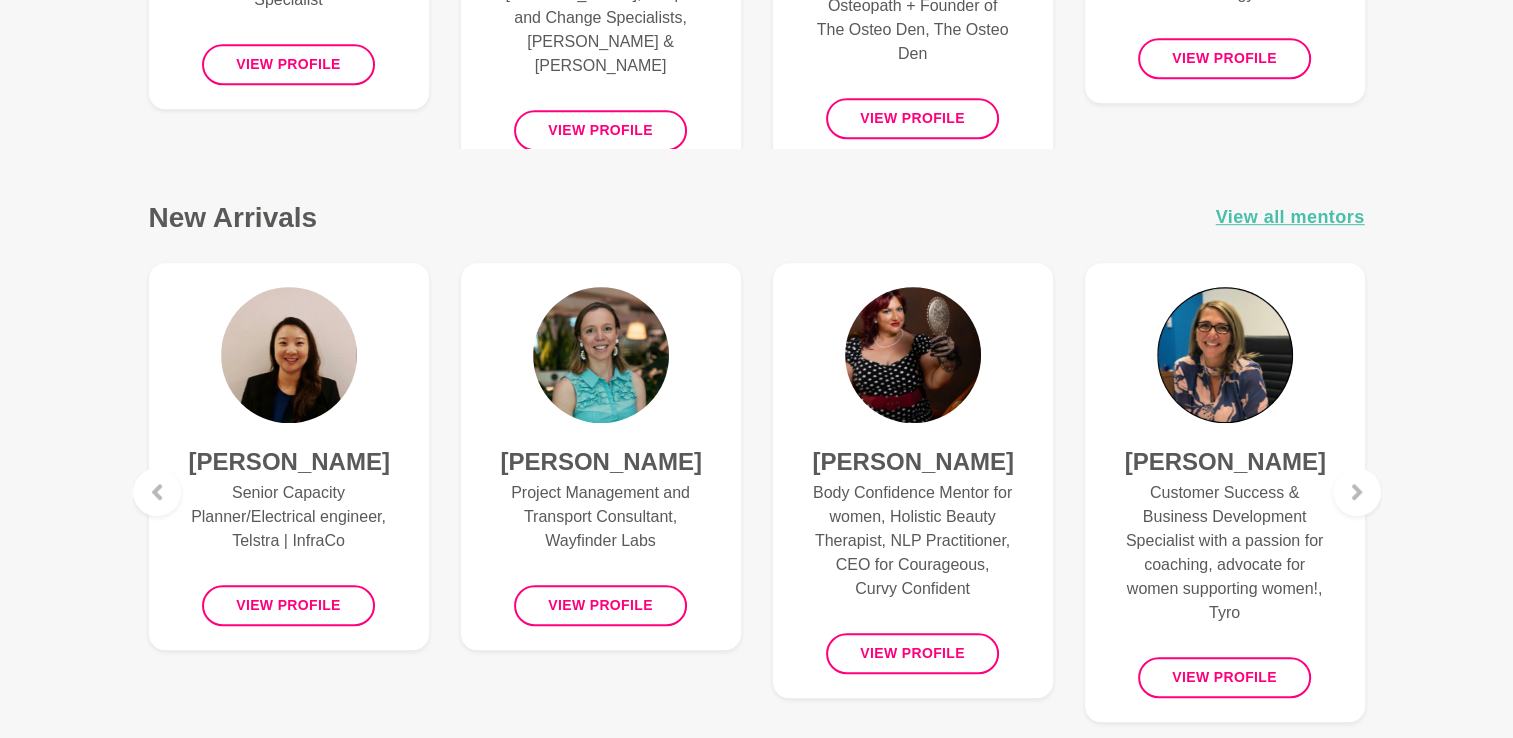 scroll, scrollTop: 1200, scrollLeft: 0, axis: vertical 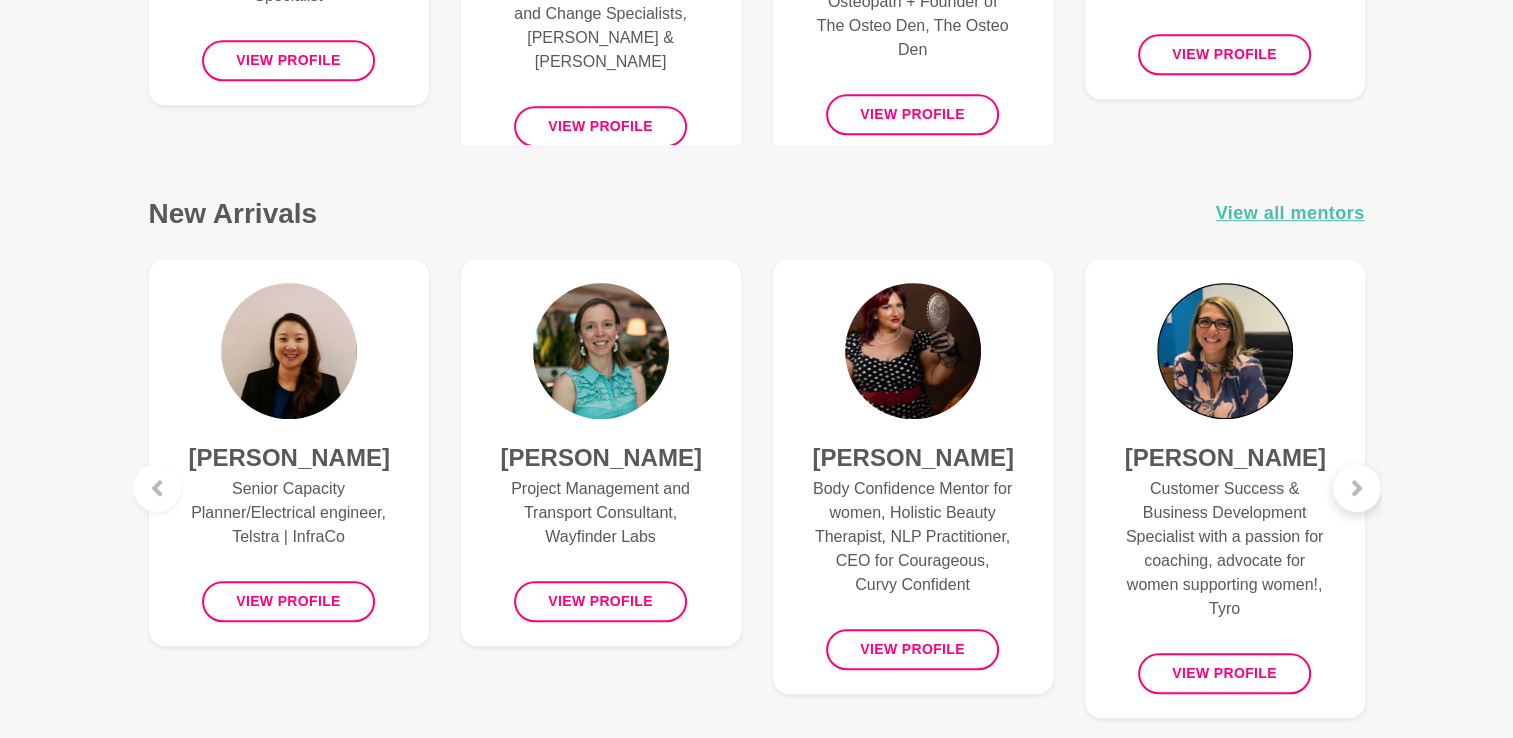 click at bounding box center (1357, 488) 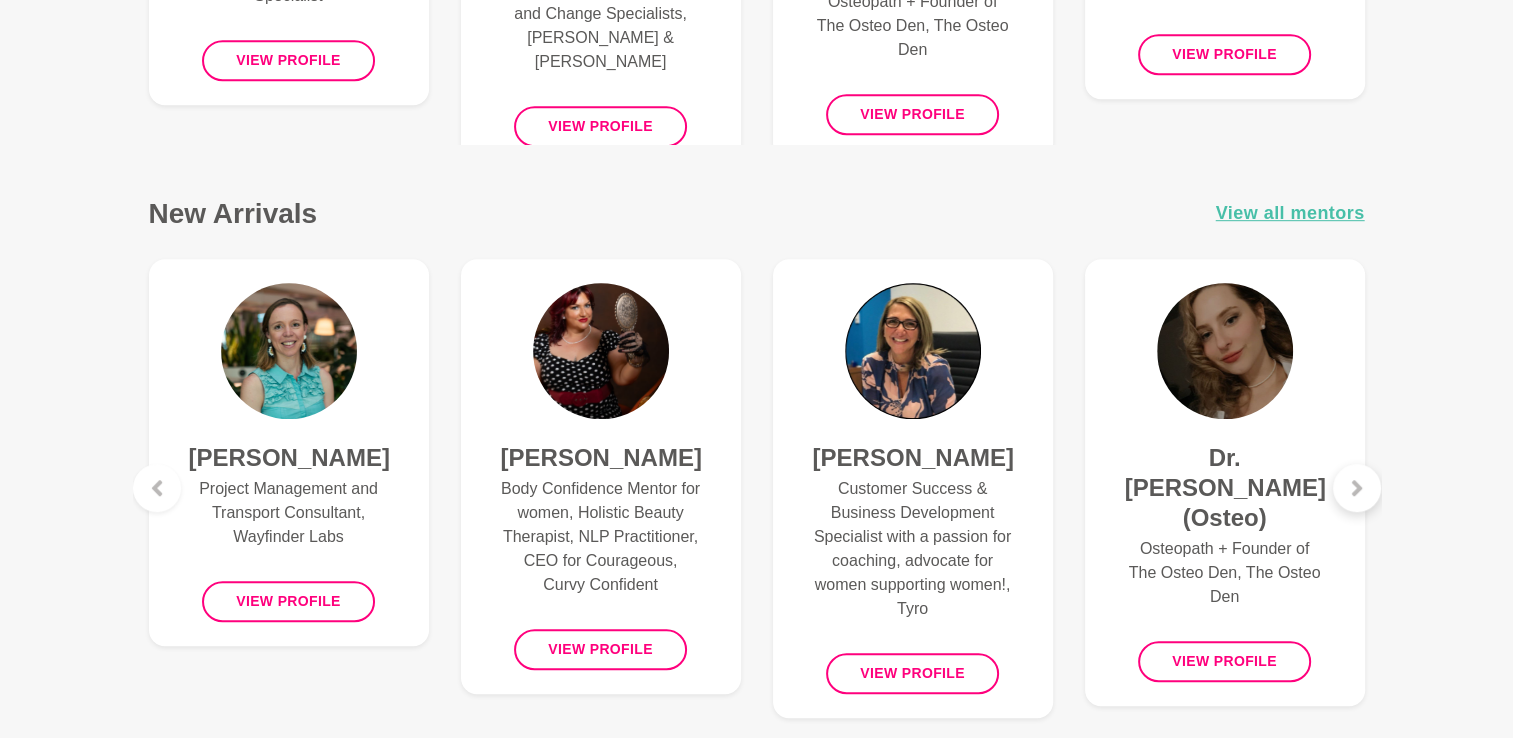click at bounding box center (1357, 488) 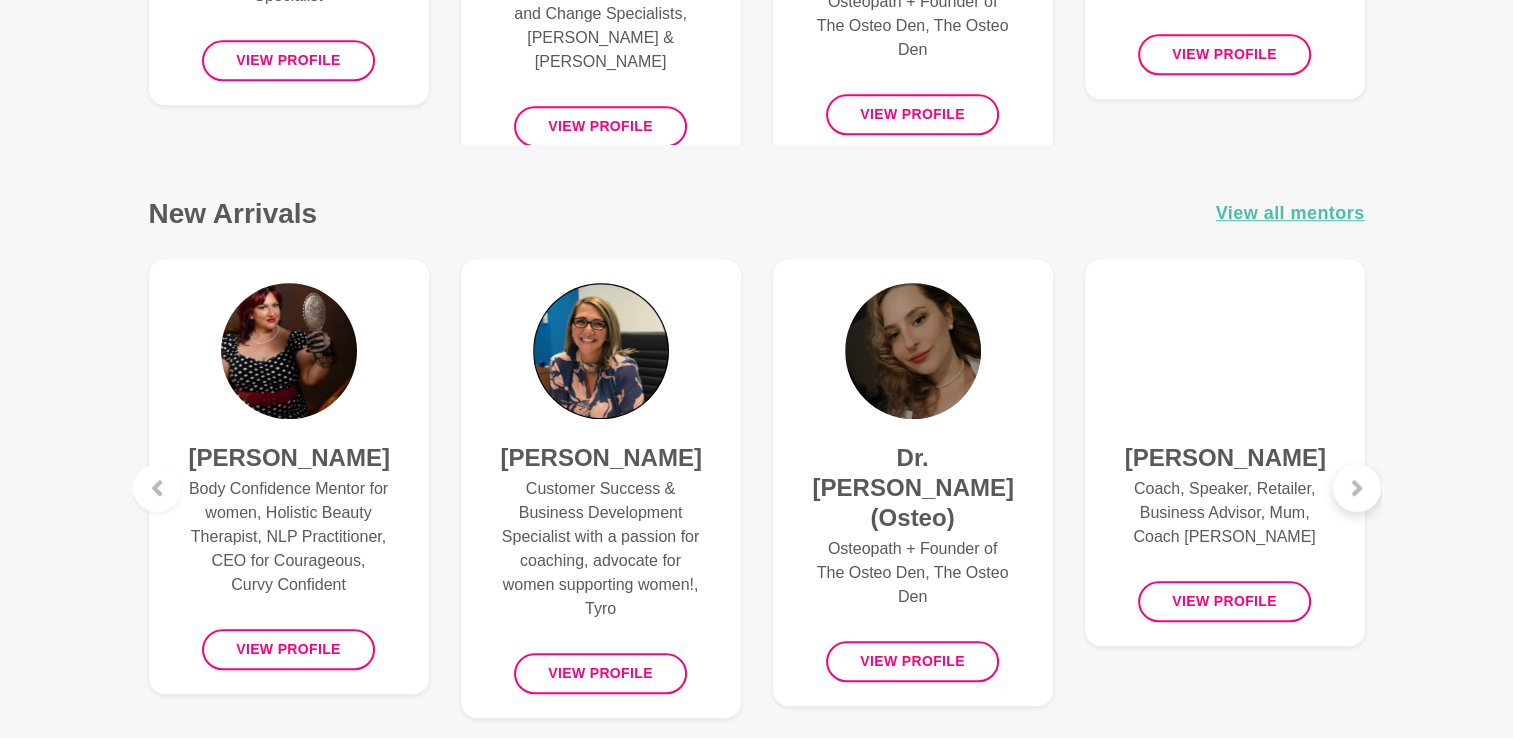 click at bounding box center (1357, 488) 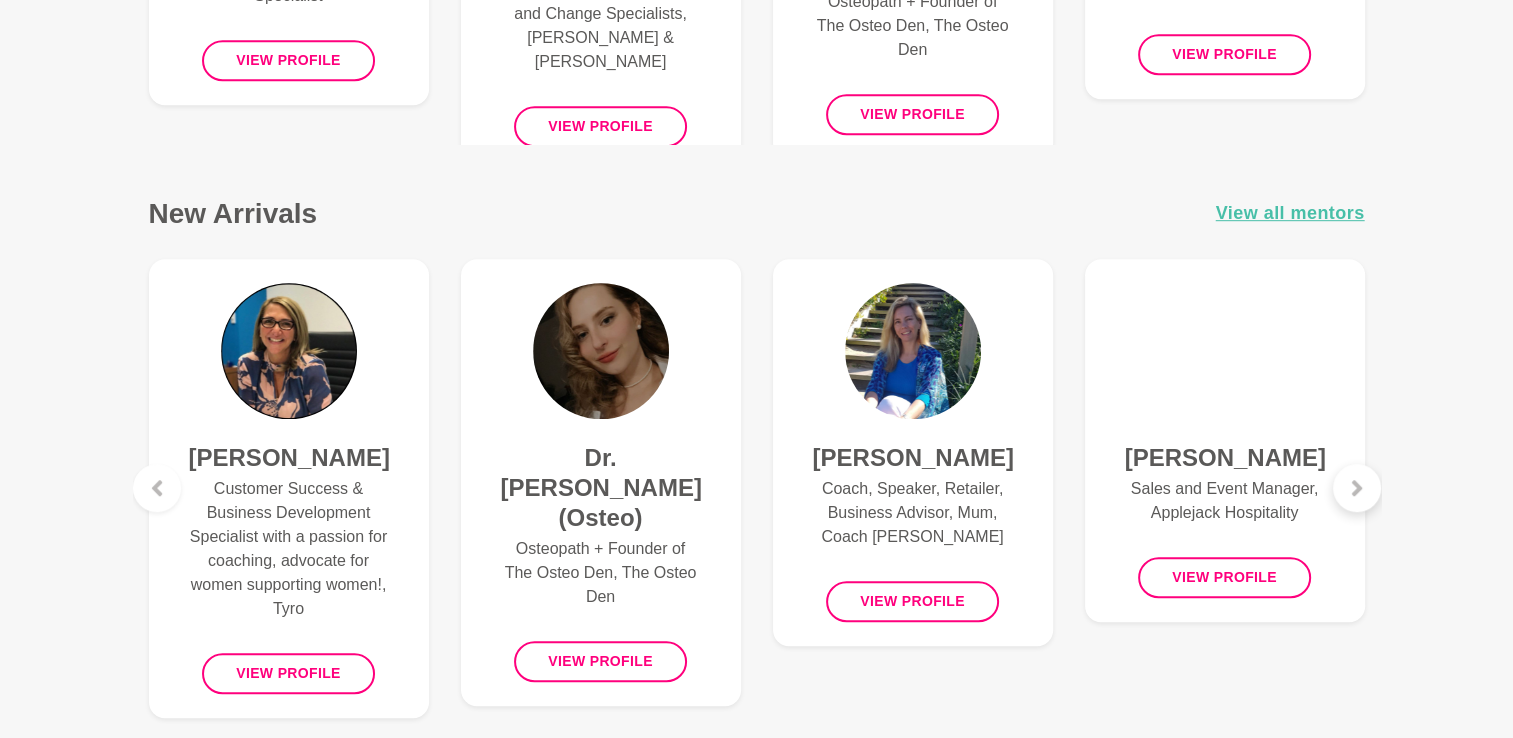 click at bounding box center (1357, 488) 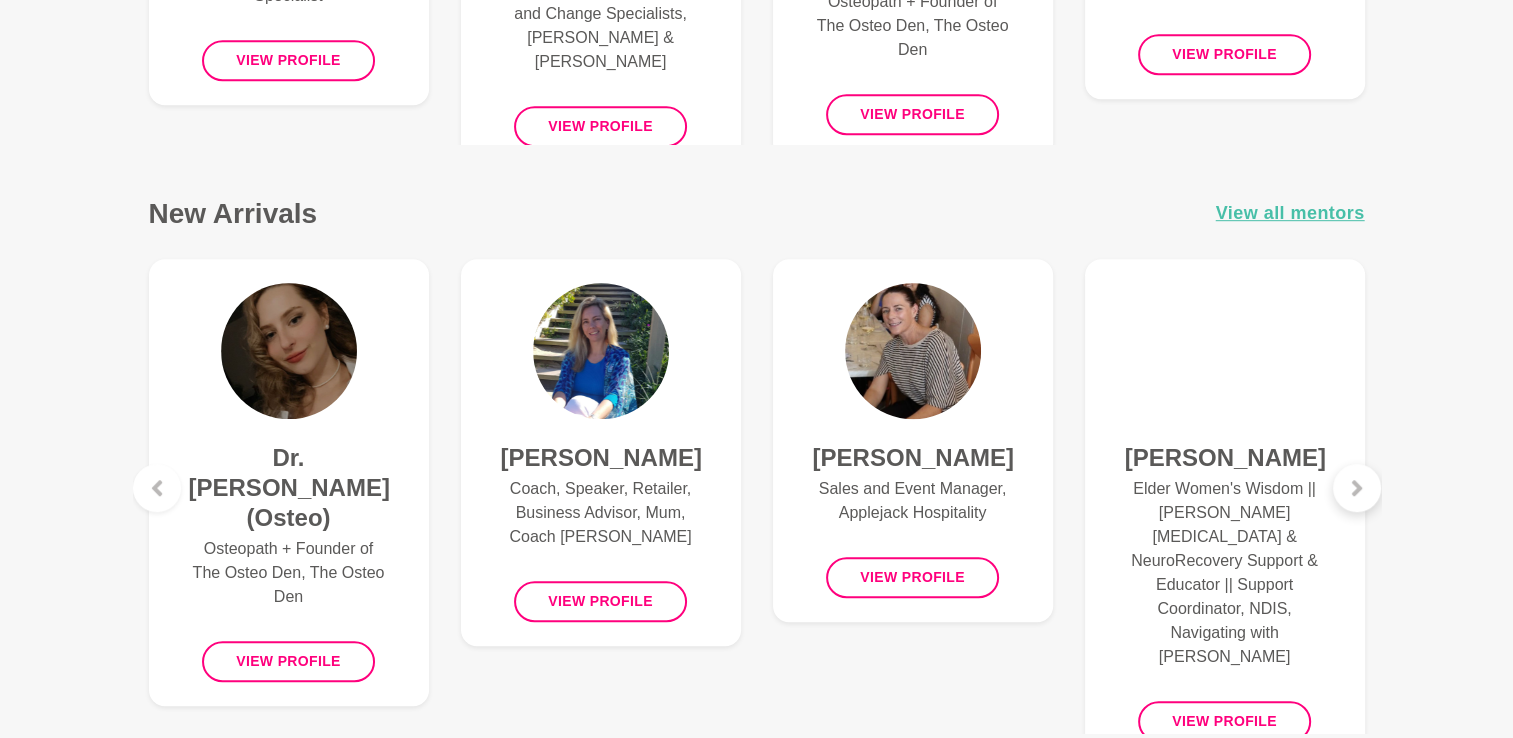 click at bounding box center [1357, 488] 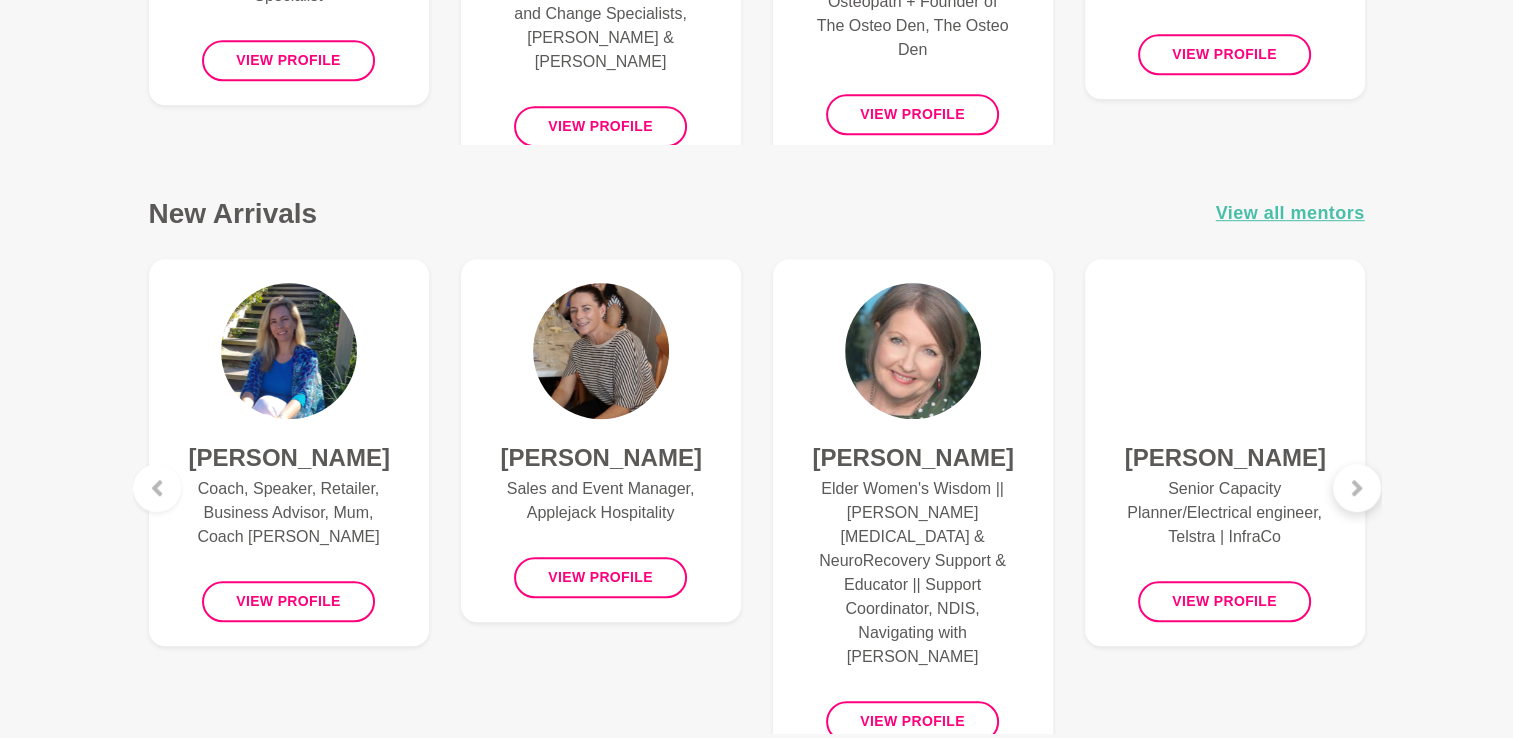 click at bounding box center [1357, 488] 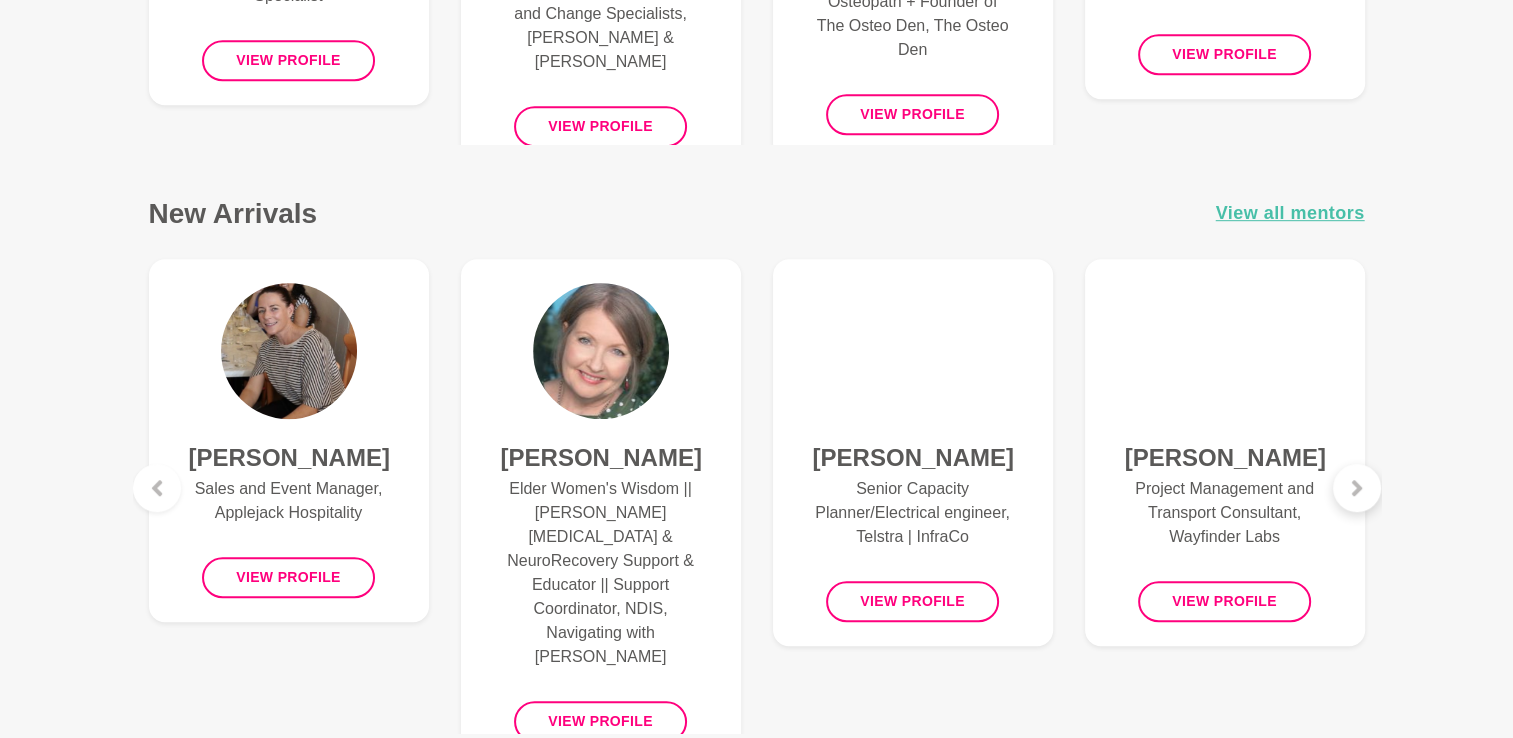 click at bounding box center (1357, 488) 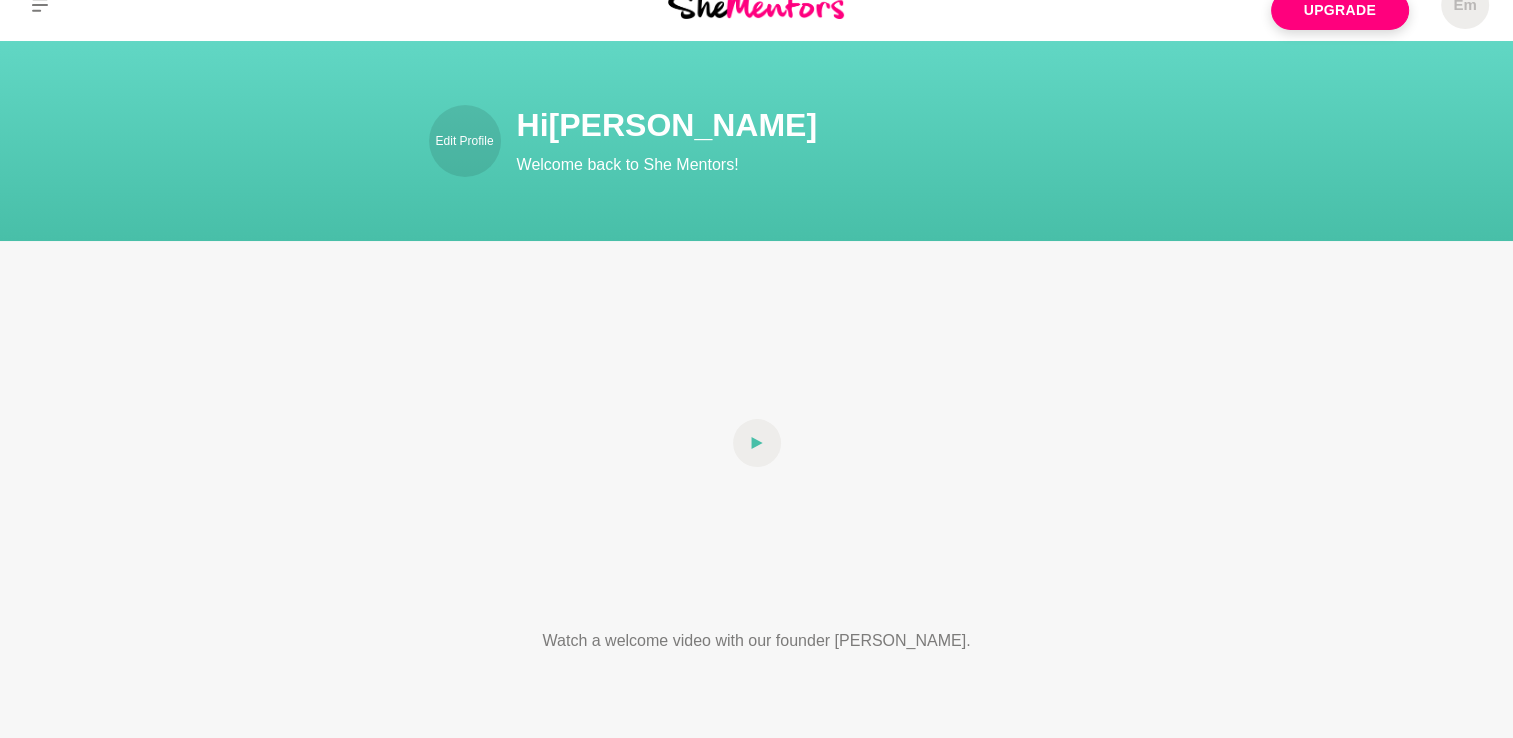 scroll, scrollTop: 0, scrollLeft: 0, axis: both 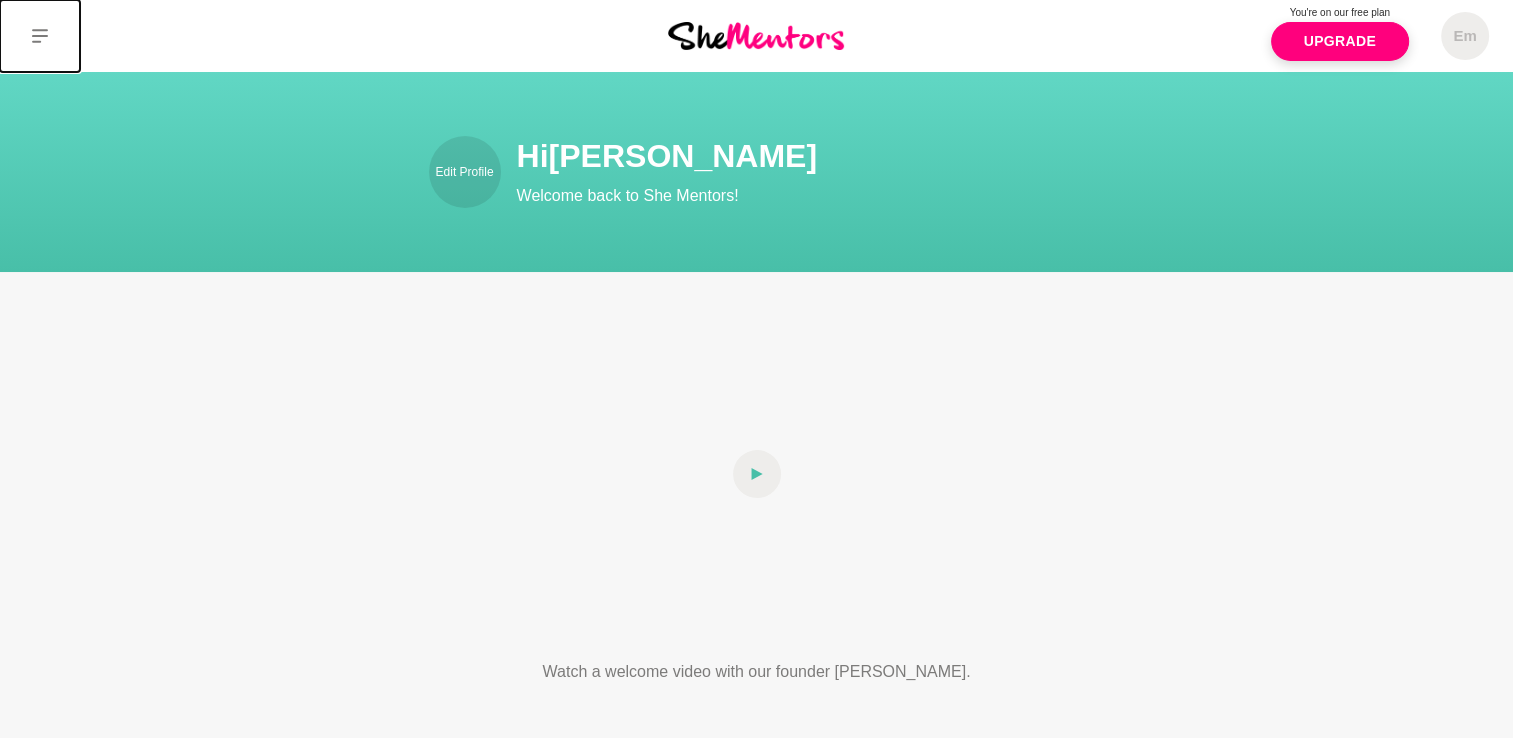 click 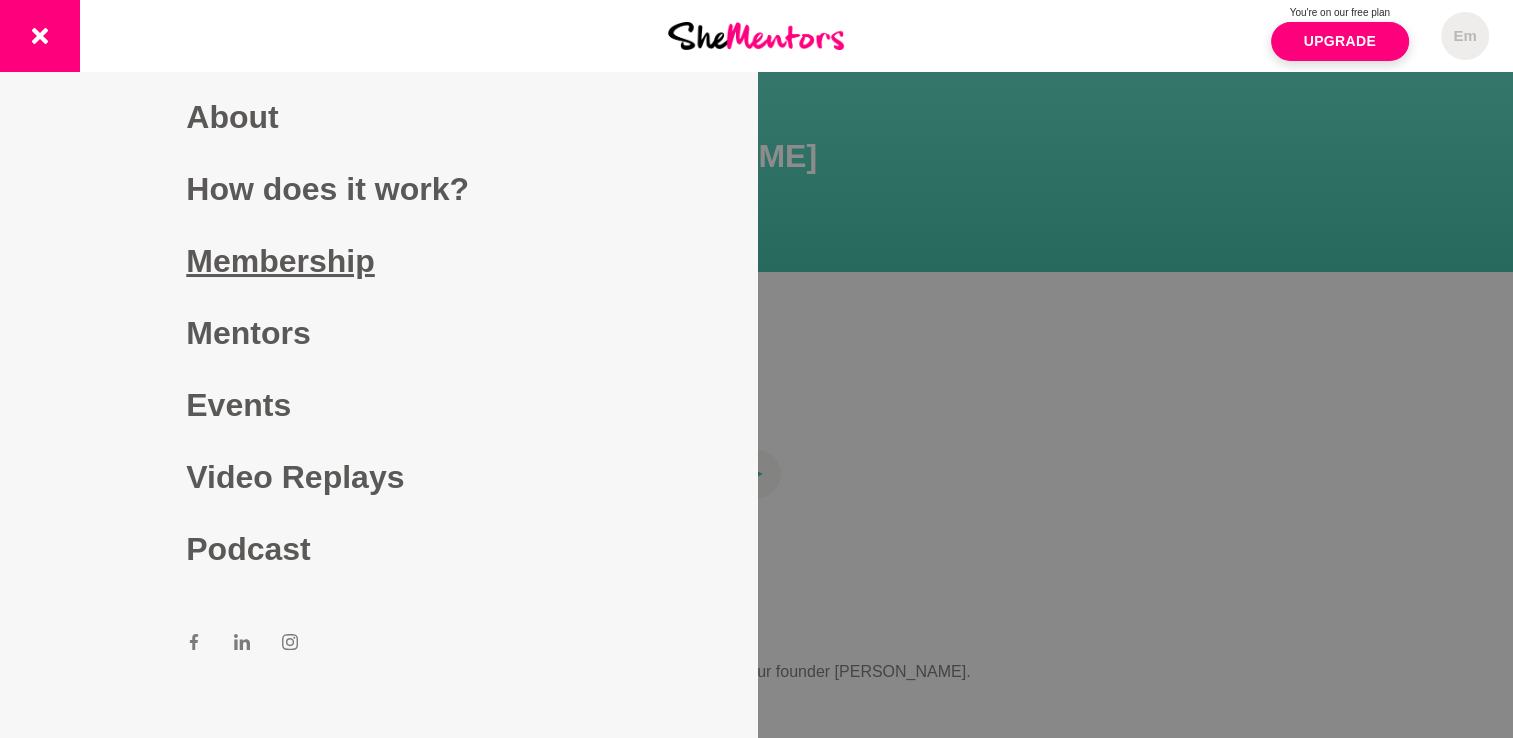 click on "Membership" at bounding box center [378, 261] 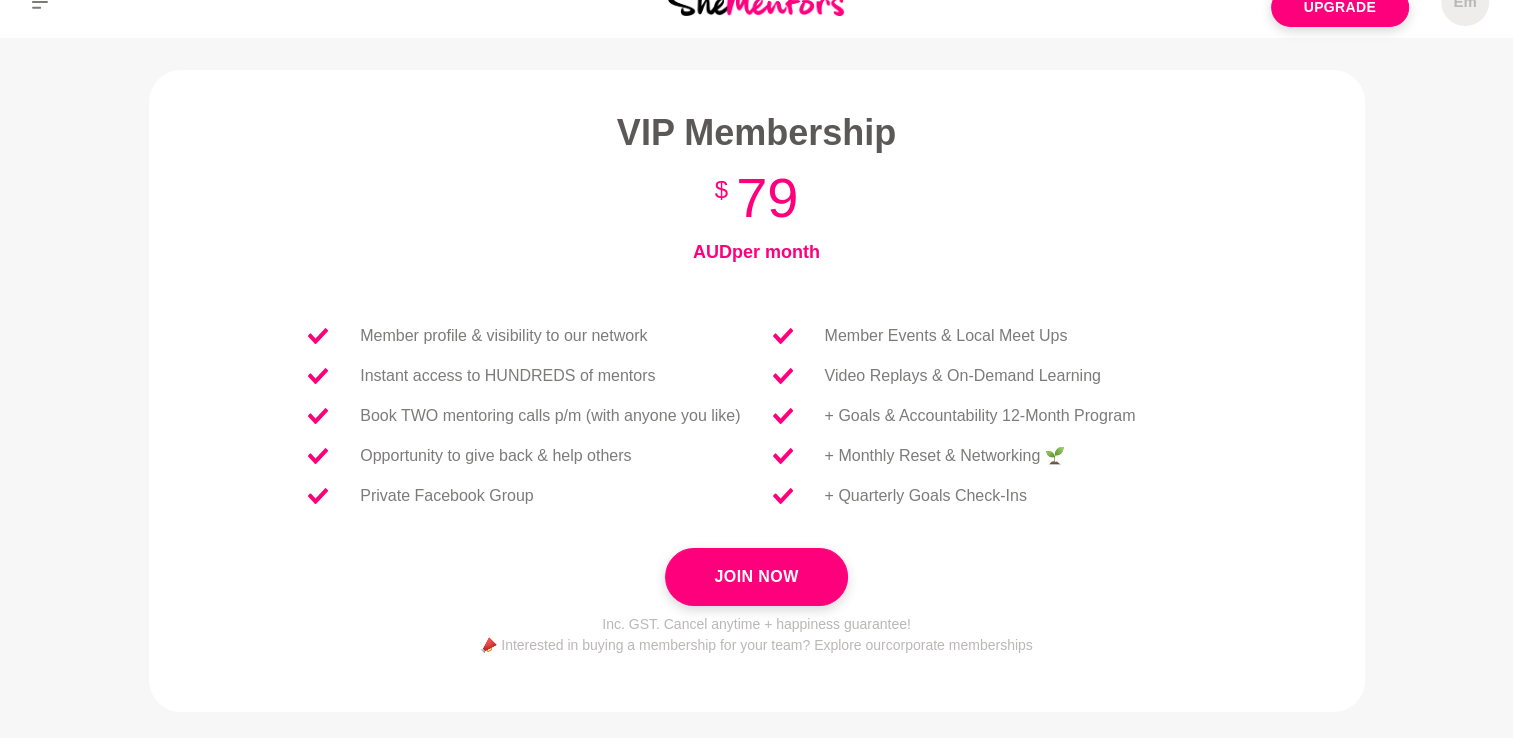 scroll, scrollTop: 0, scrollLeft: 0, axis: both 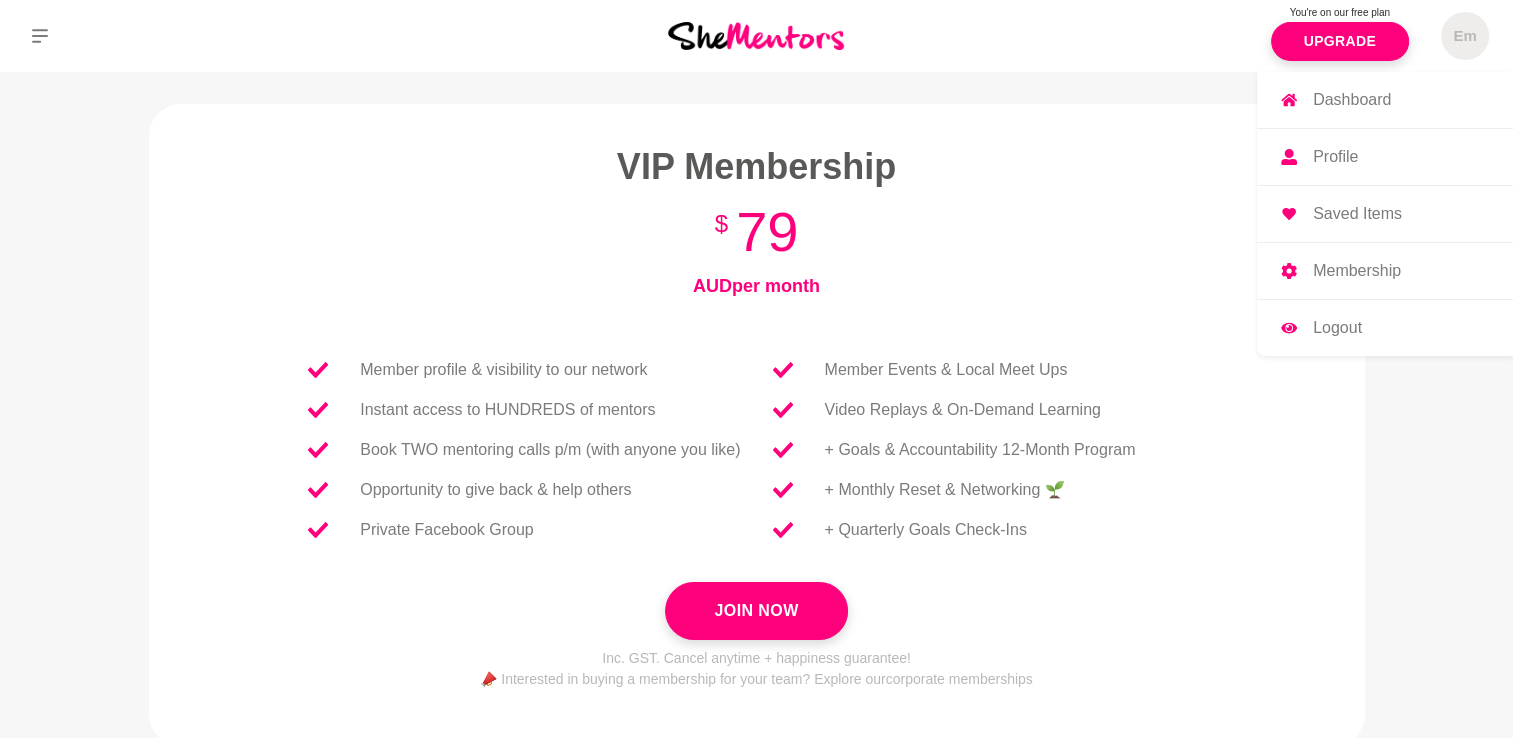 click on "Em" at bounding box center [1465, 36] 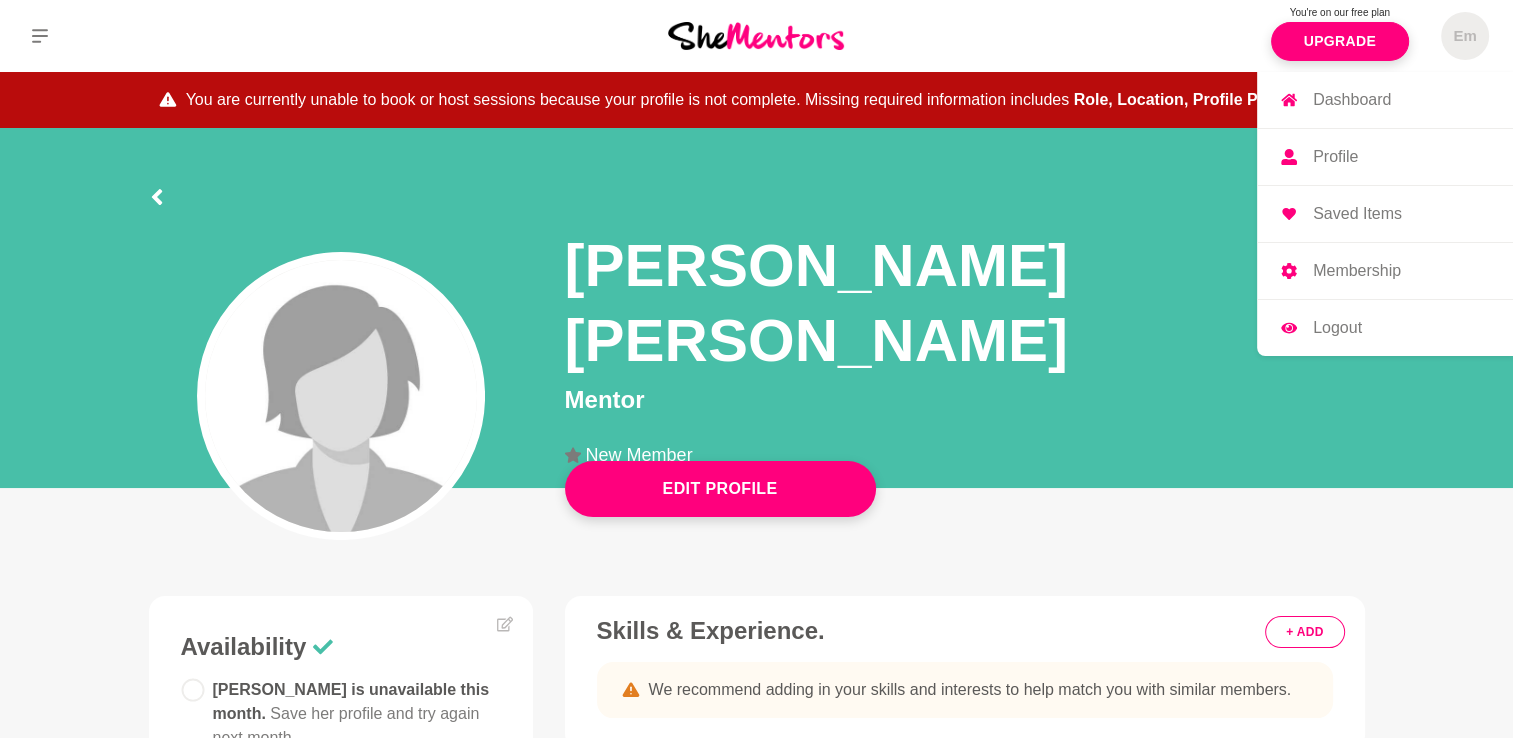 click on "Membership" at bounding box center [1357, 271] 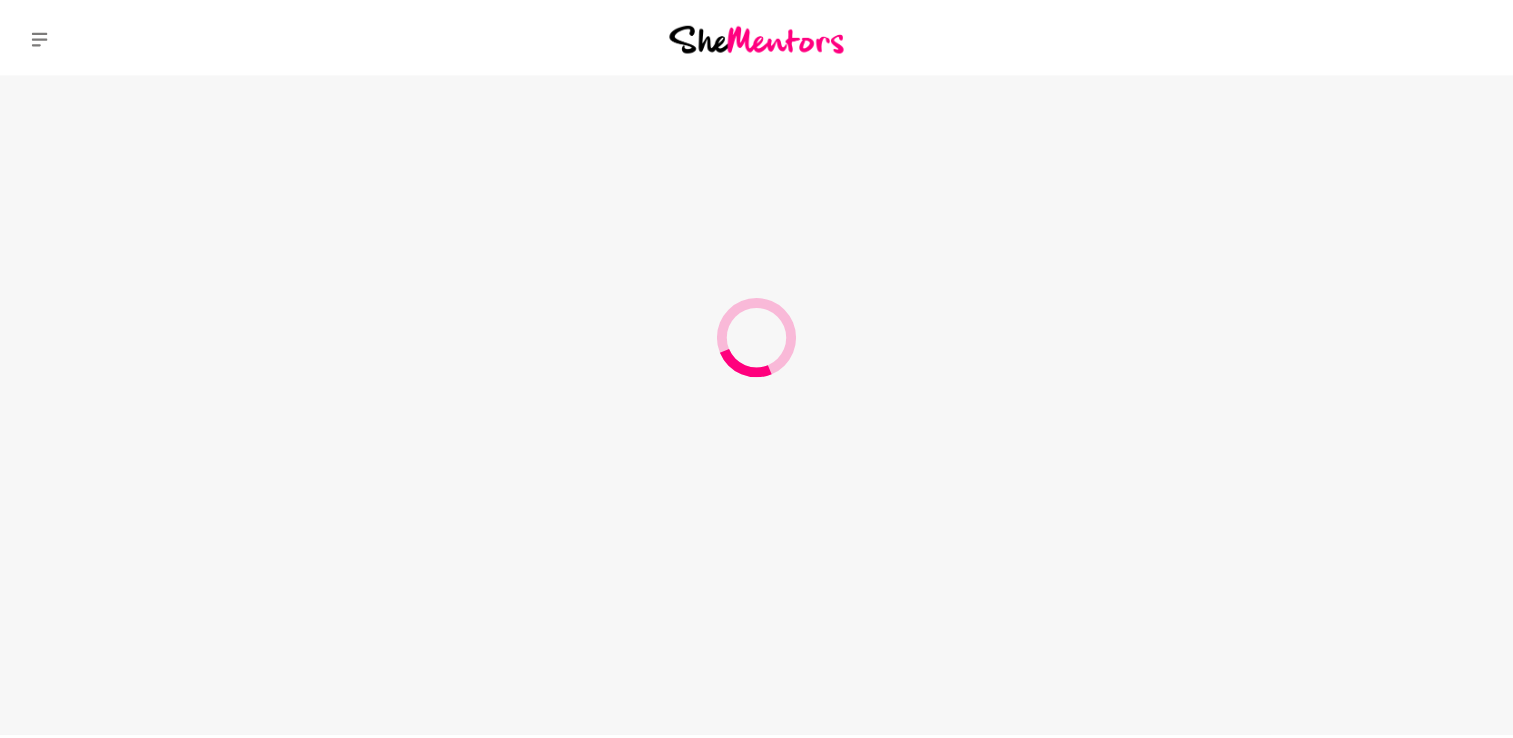 scroll, scrollTop: 0, scrollLeft: 0, axis: both 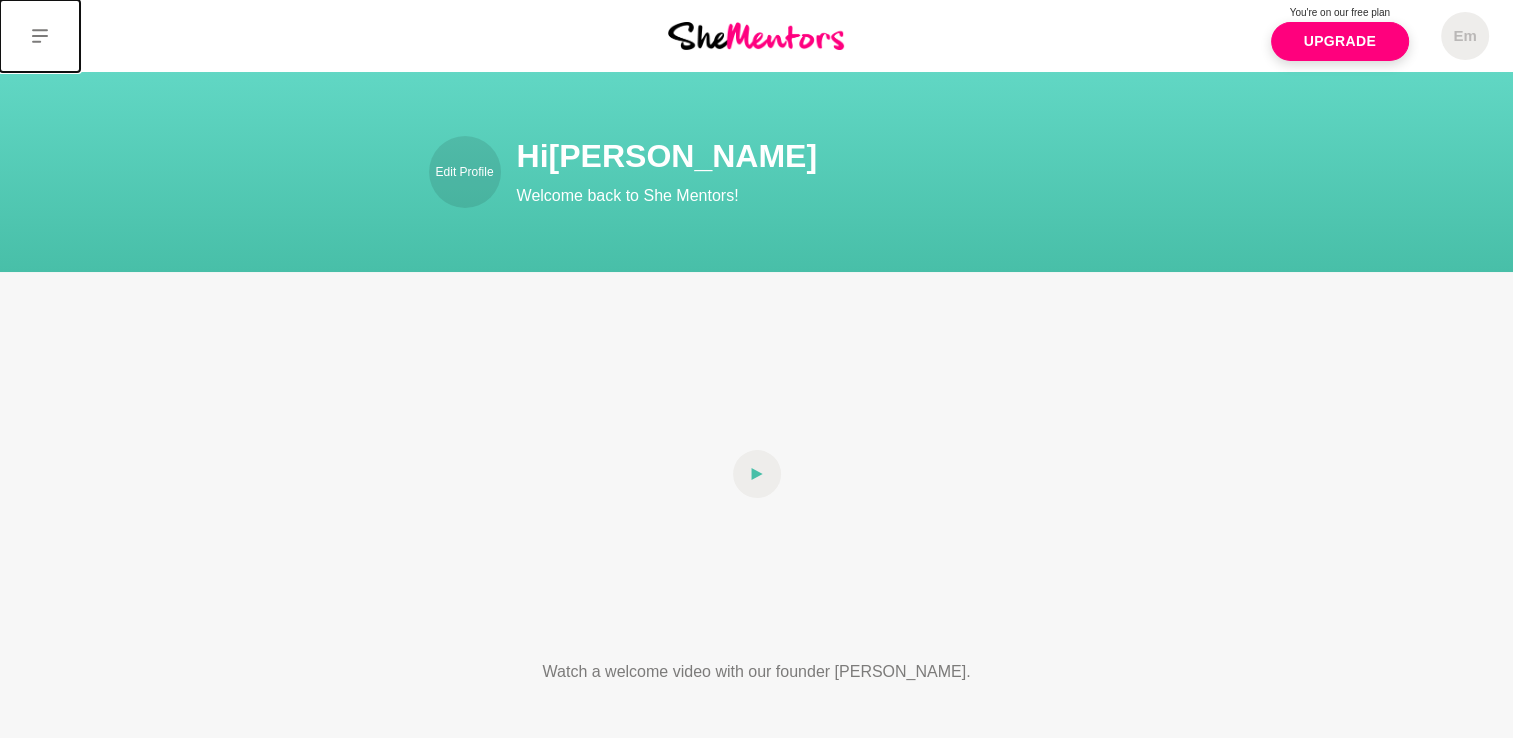 click at bounding box center [40, 36] 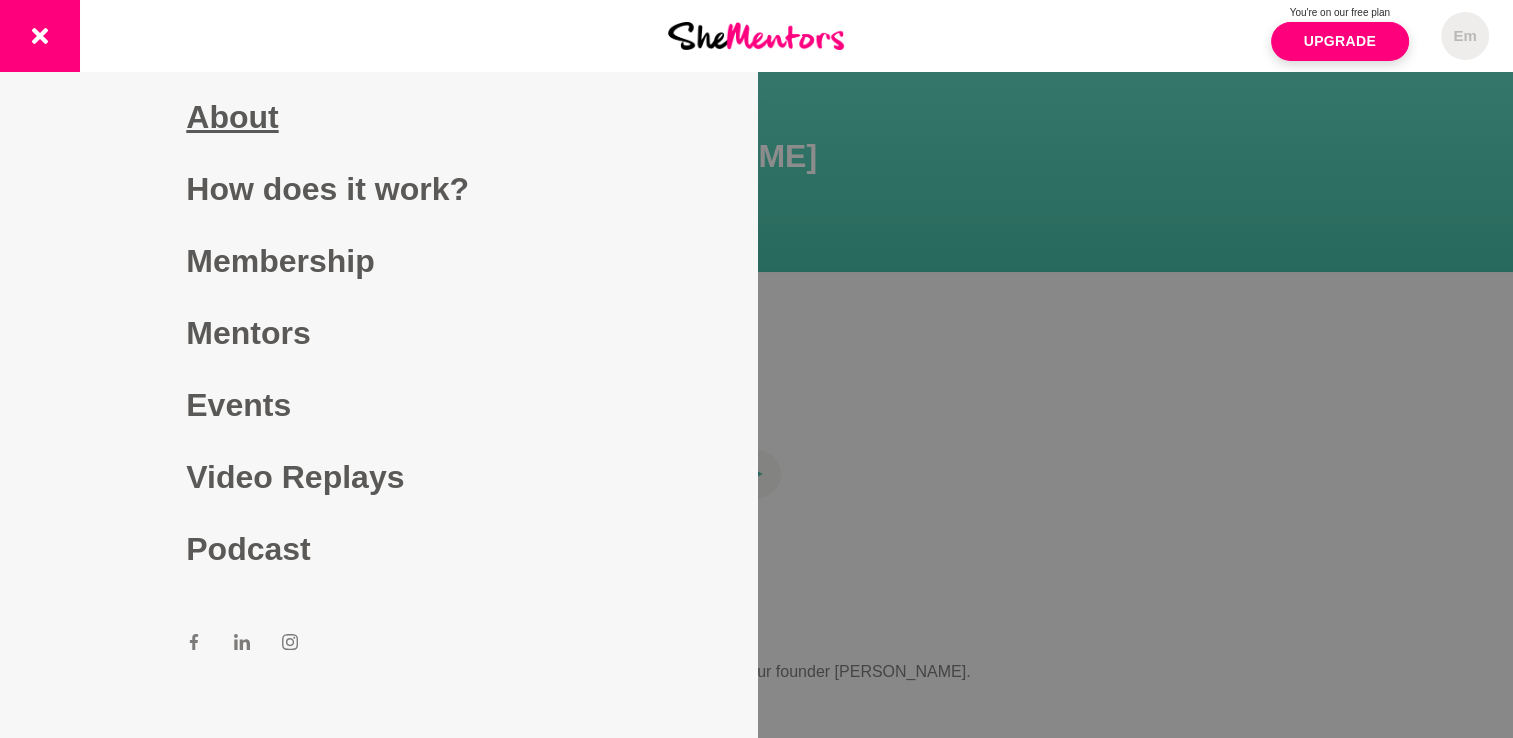 click on "About" at bounding box center (378, 117) 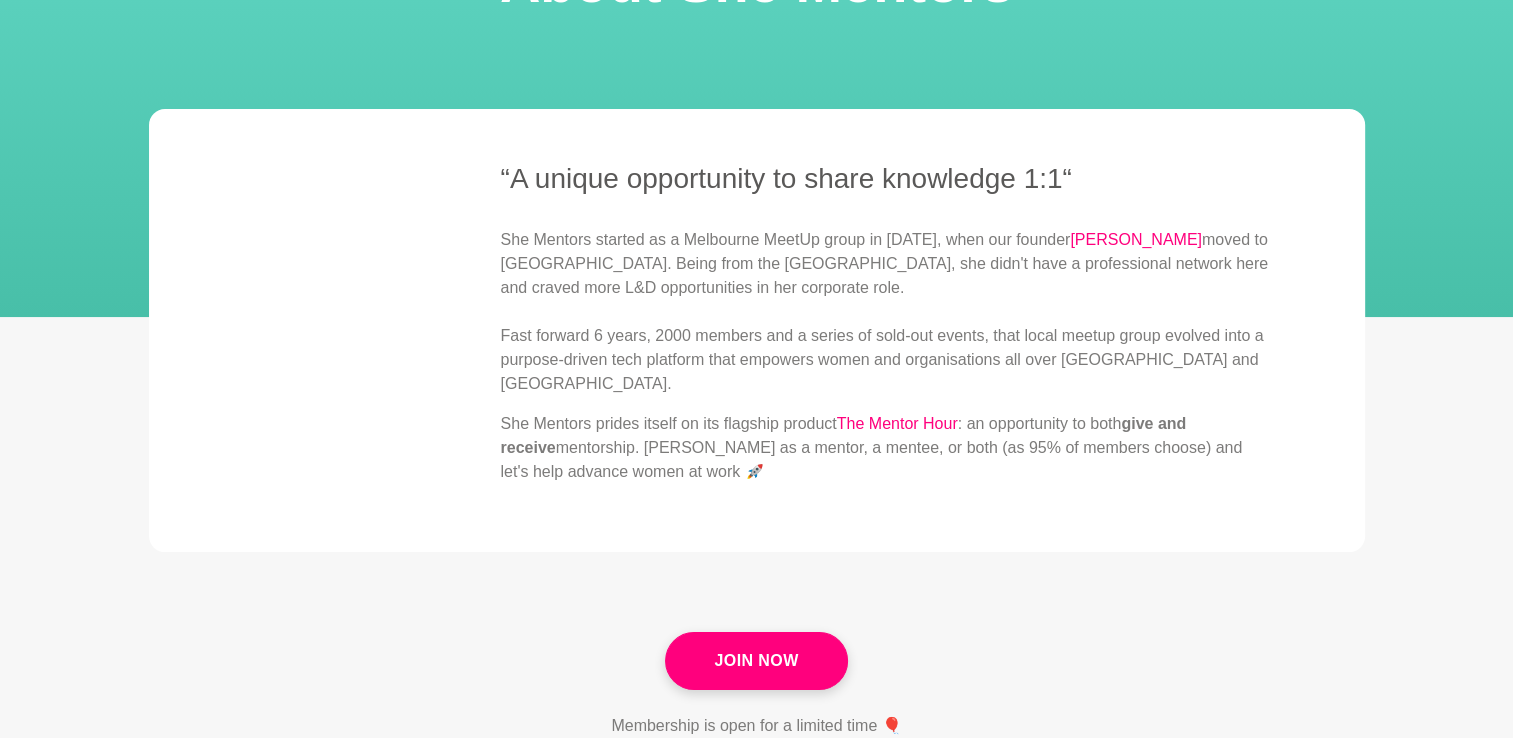 scroll, scrollTop: 300, scrollLeft: 0, axis: vertical 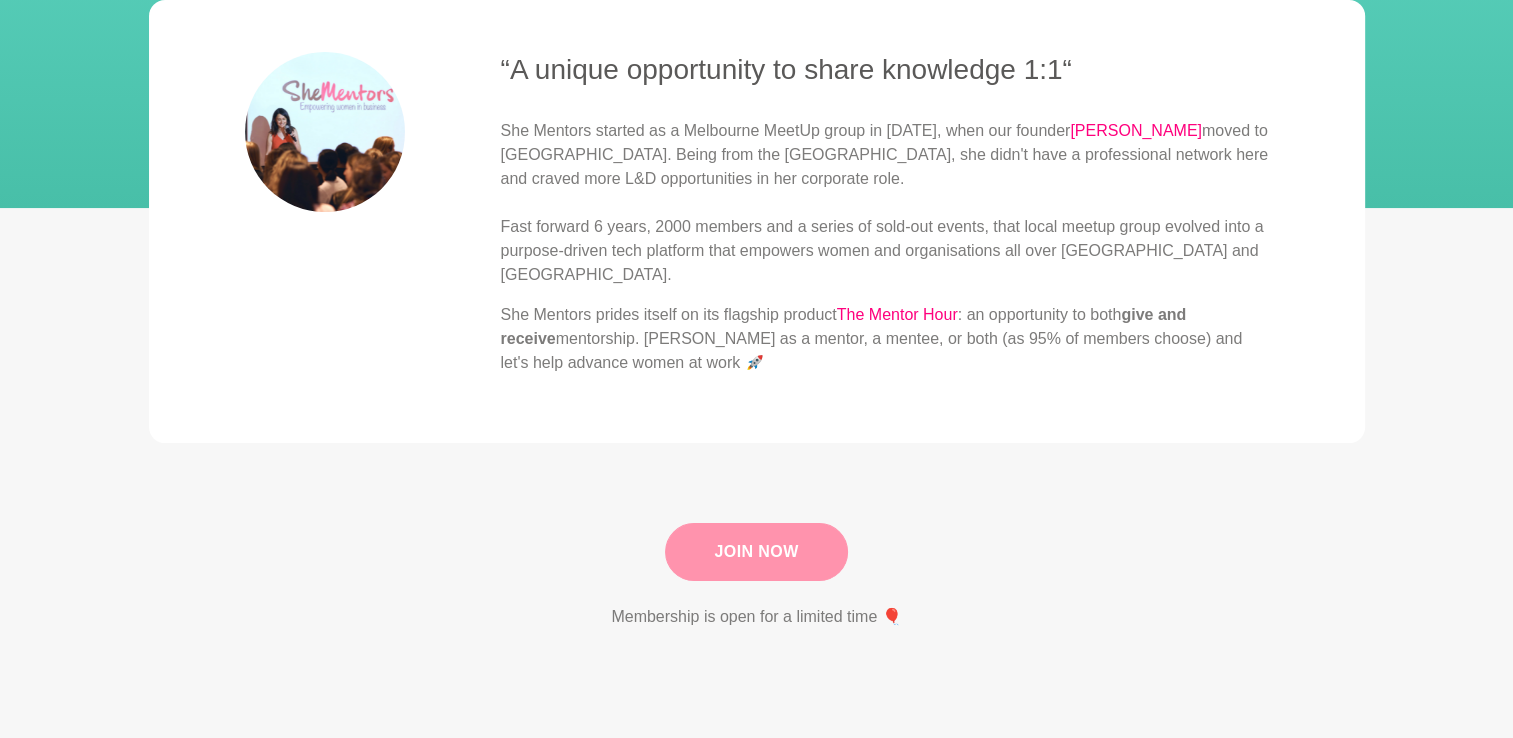 click on "Join Now" at bounding box center (756, 552) 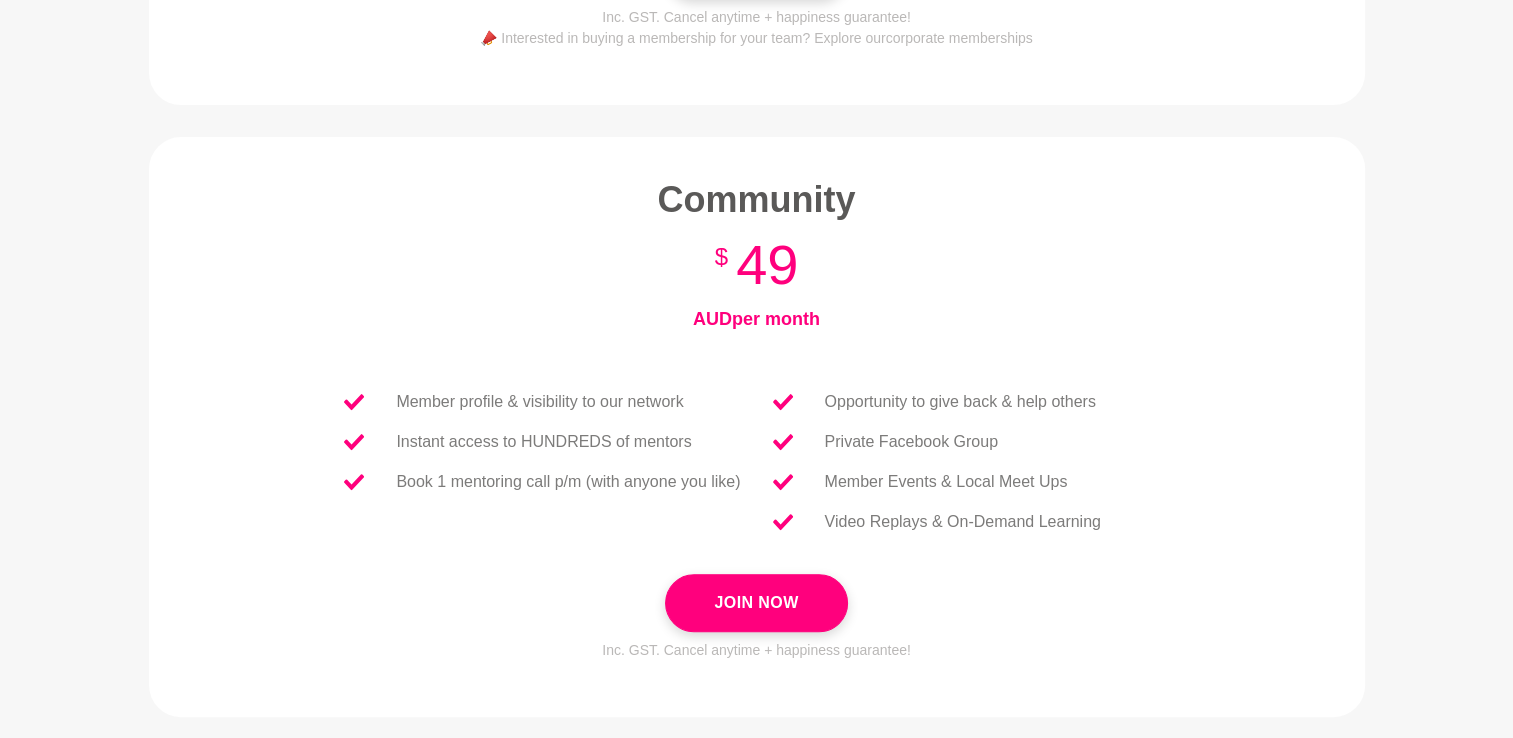 scroll, scrollTop: 907, scrollLeft: 0, axis: vertical 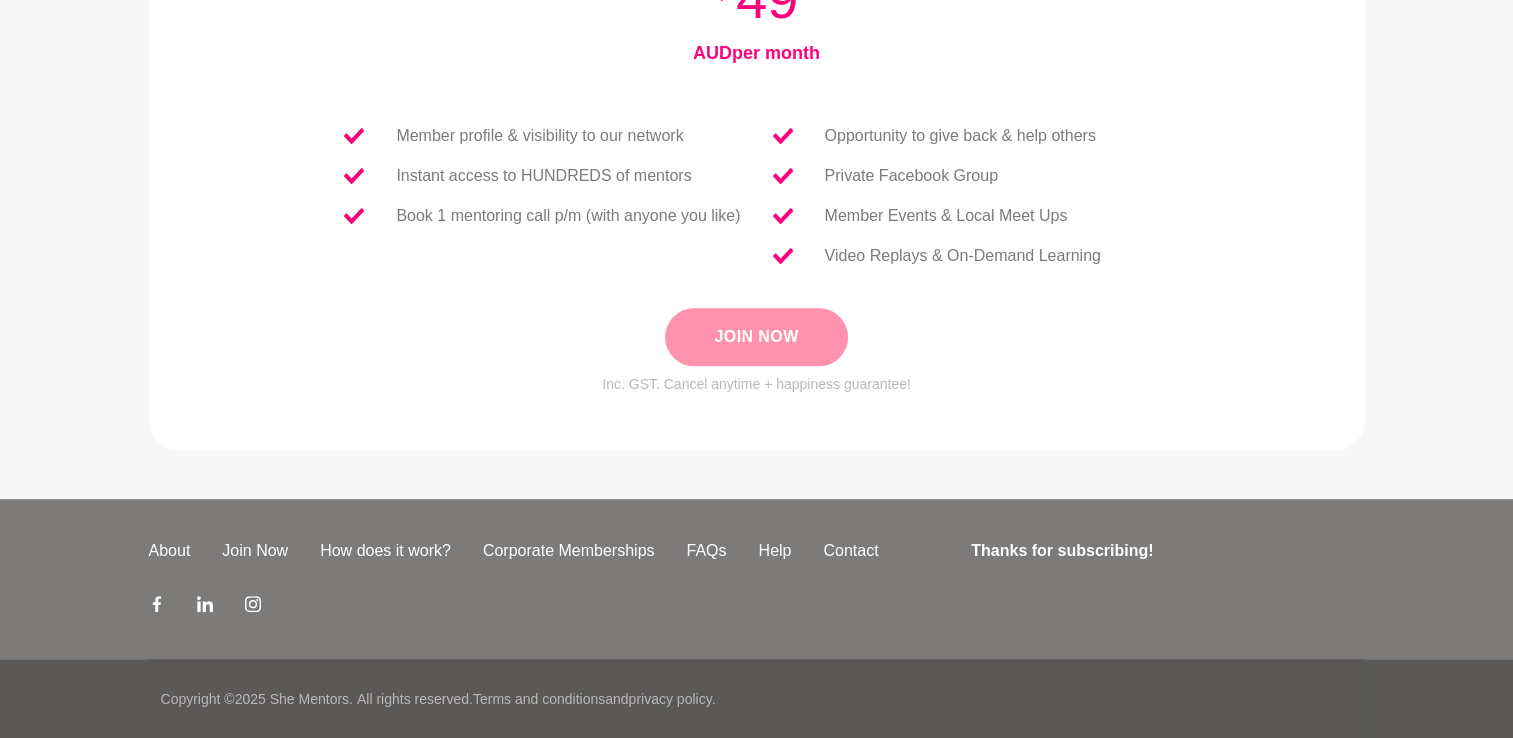 click on "Join Now" at bounding box center (756, 337) 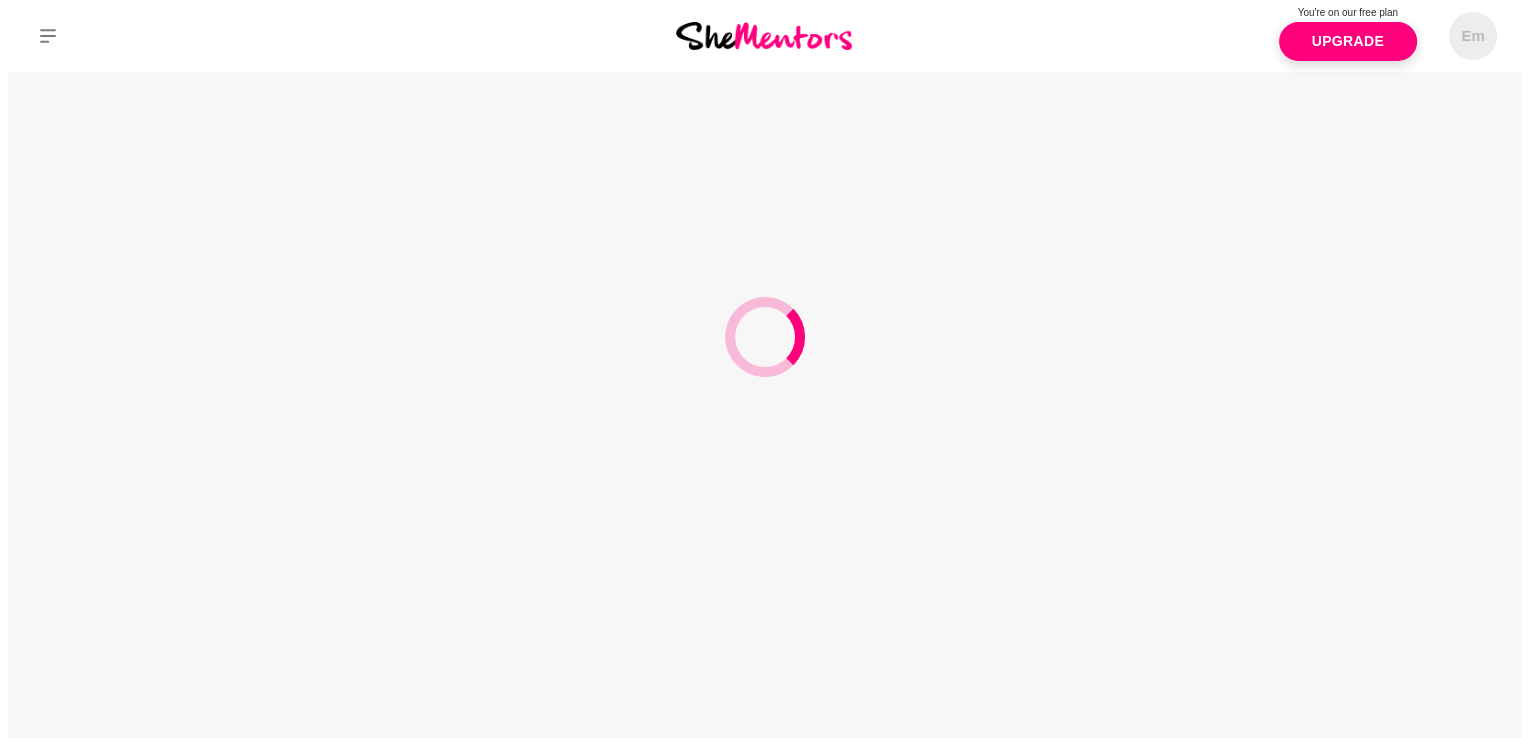 scroll, scrollTop: 0, scrollLeft: 0, axis: both 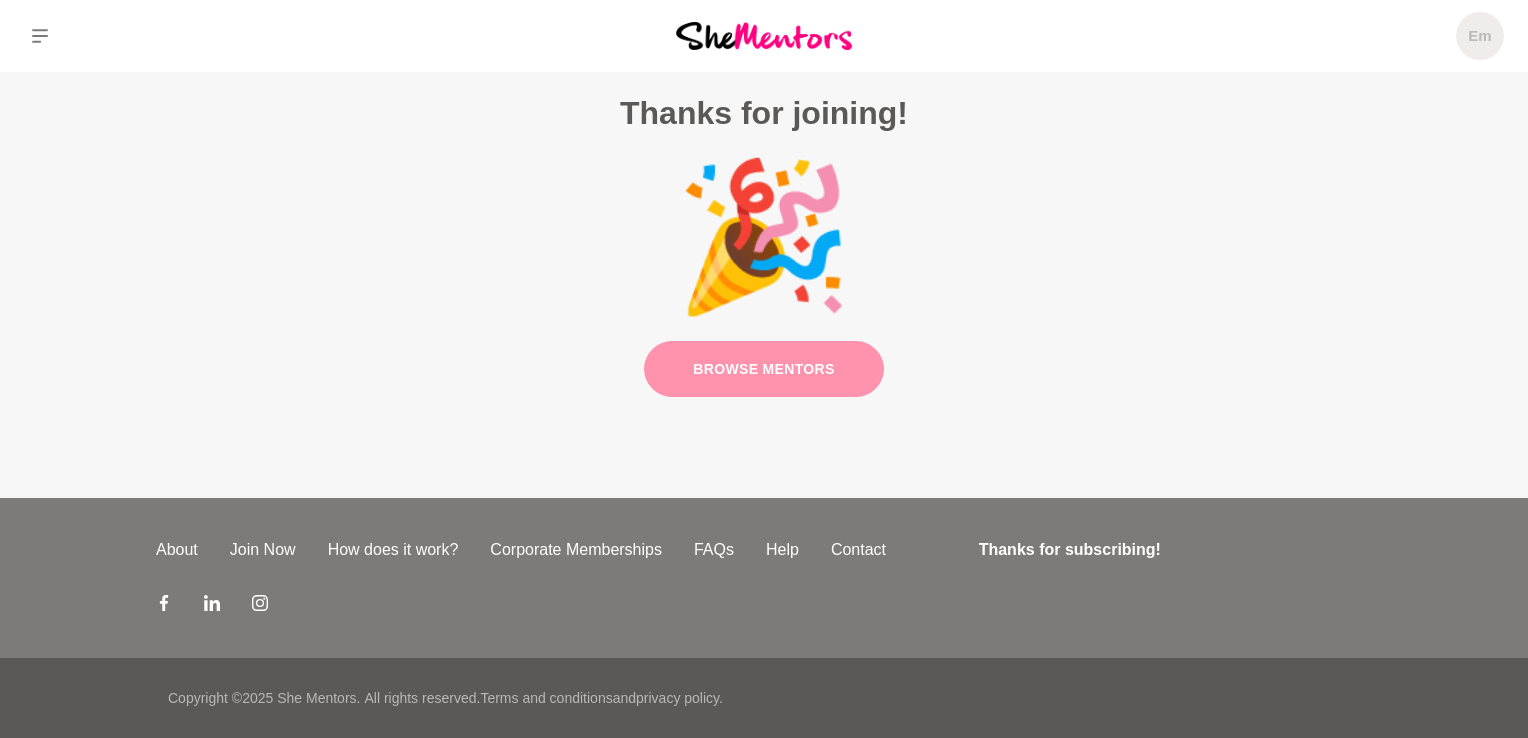 click on "Browse Mentors" at bounding box center [764, 369] 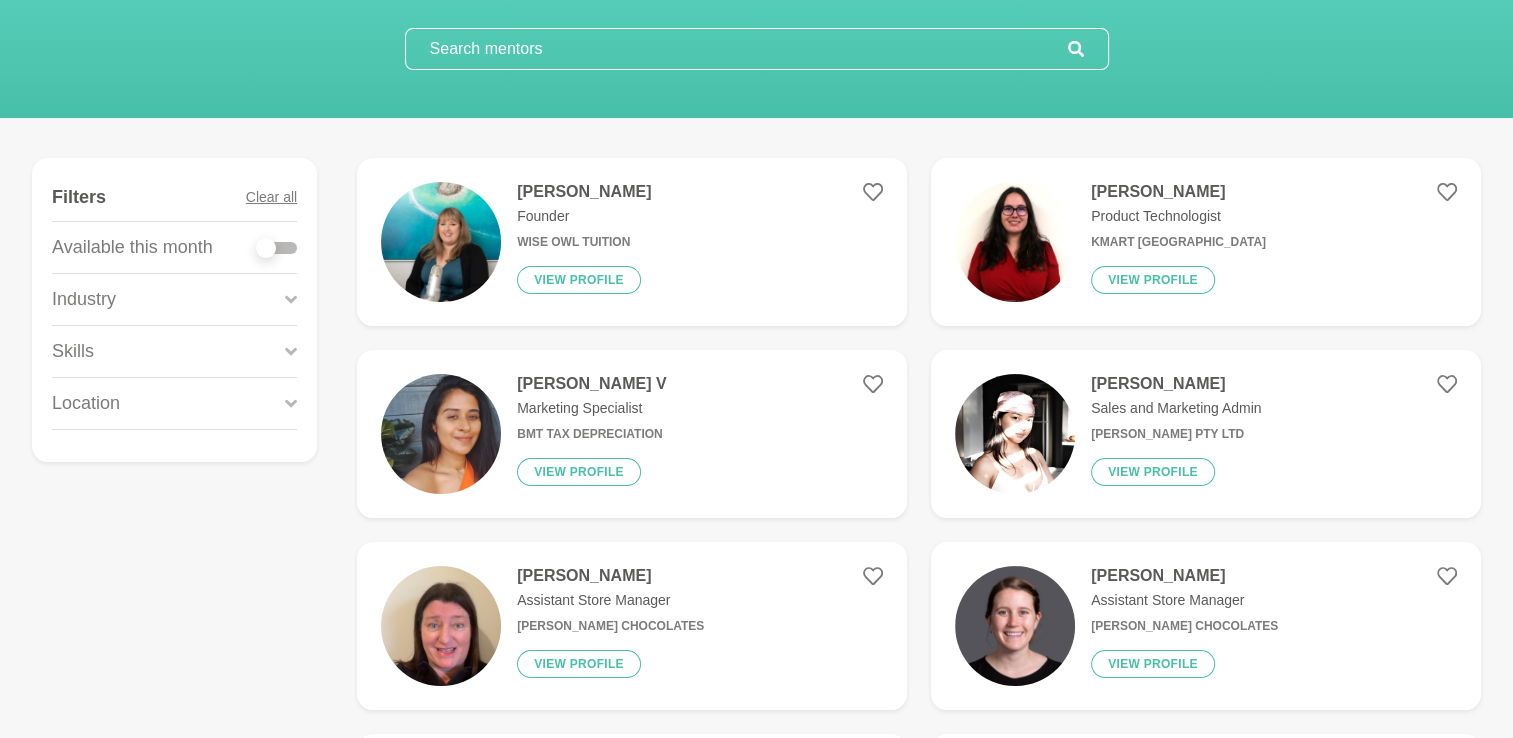 scroll, scrollTop: 0, scrollLeft: 0, axis: both 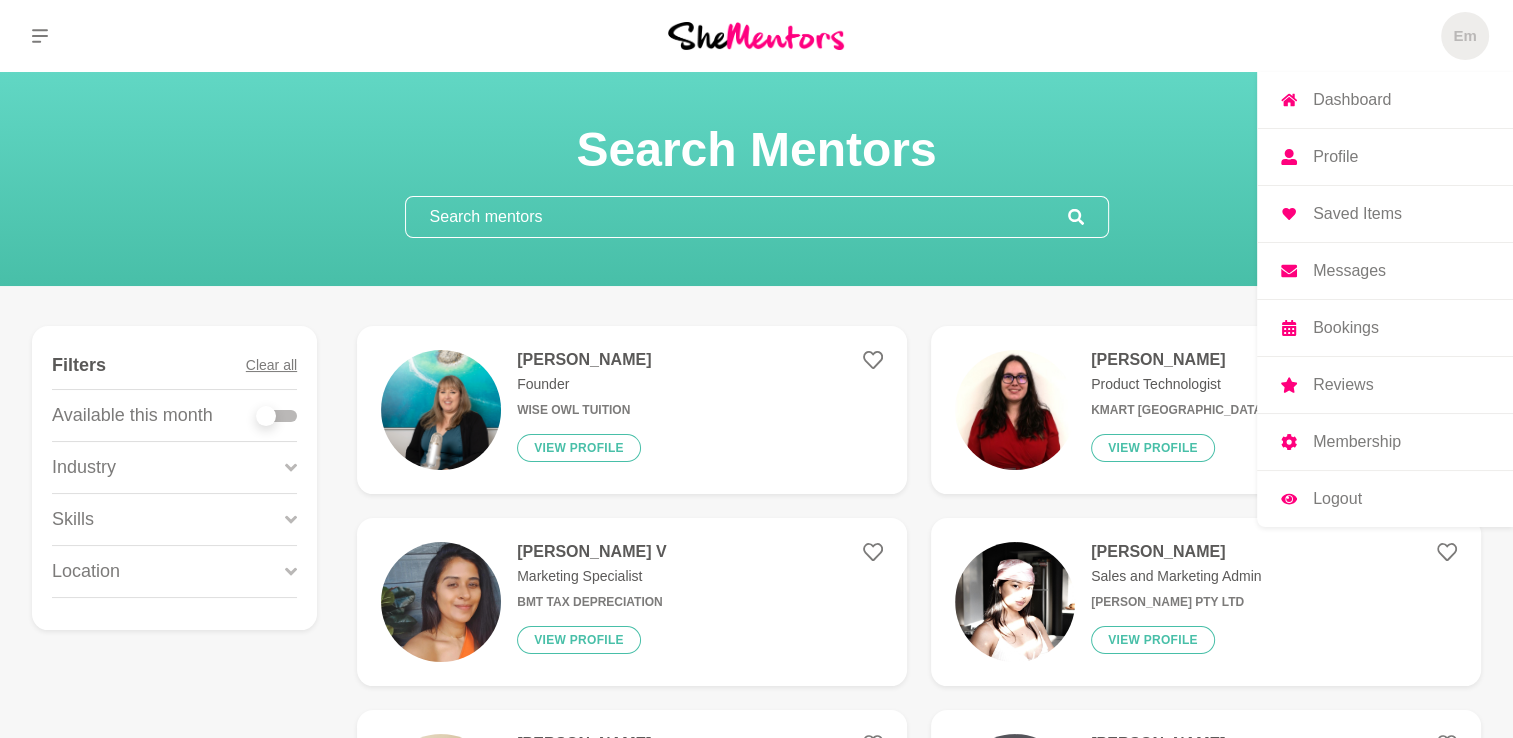 click on "Em" at bounding box center [1465, 36] 